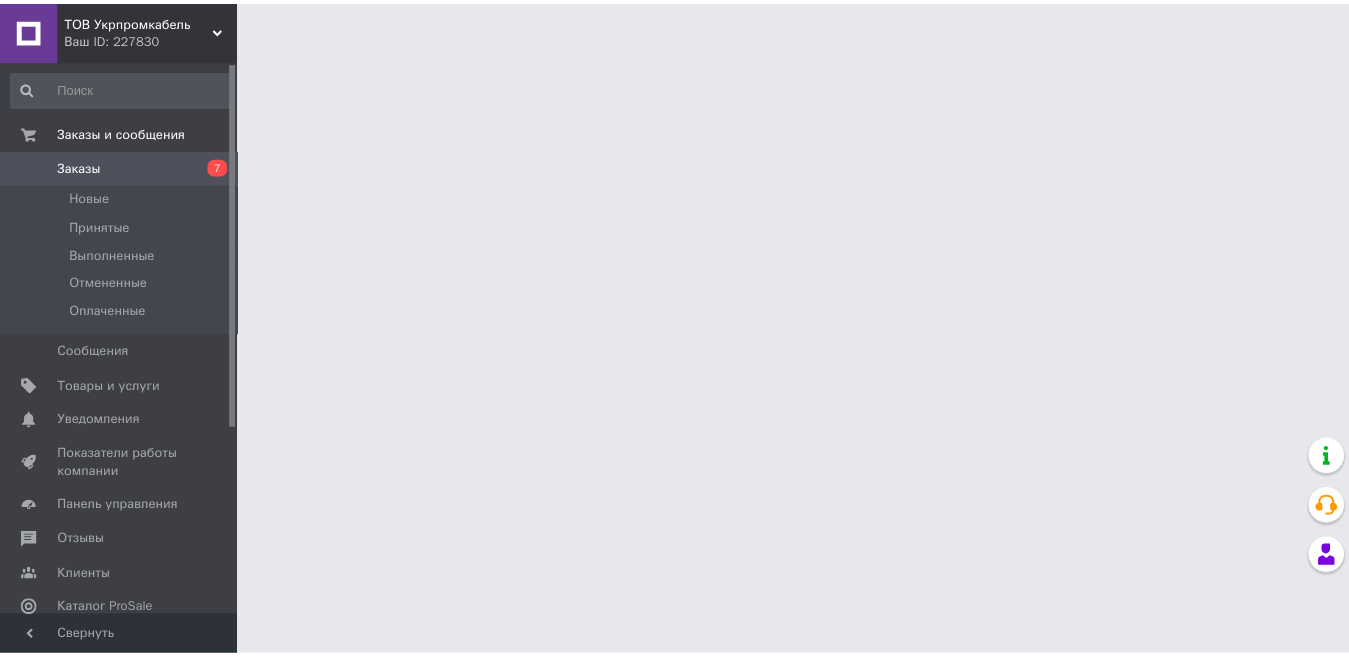 scroll, scrollTop: 0, scrollLeft: 0, axis: both 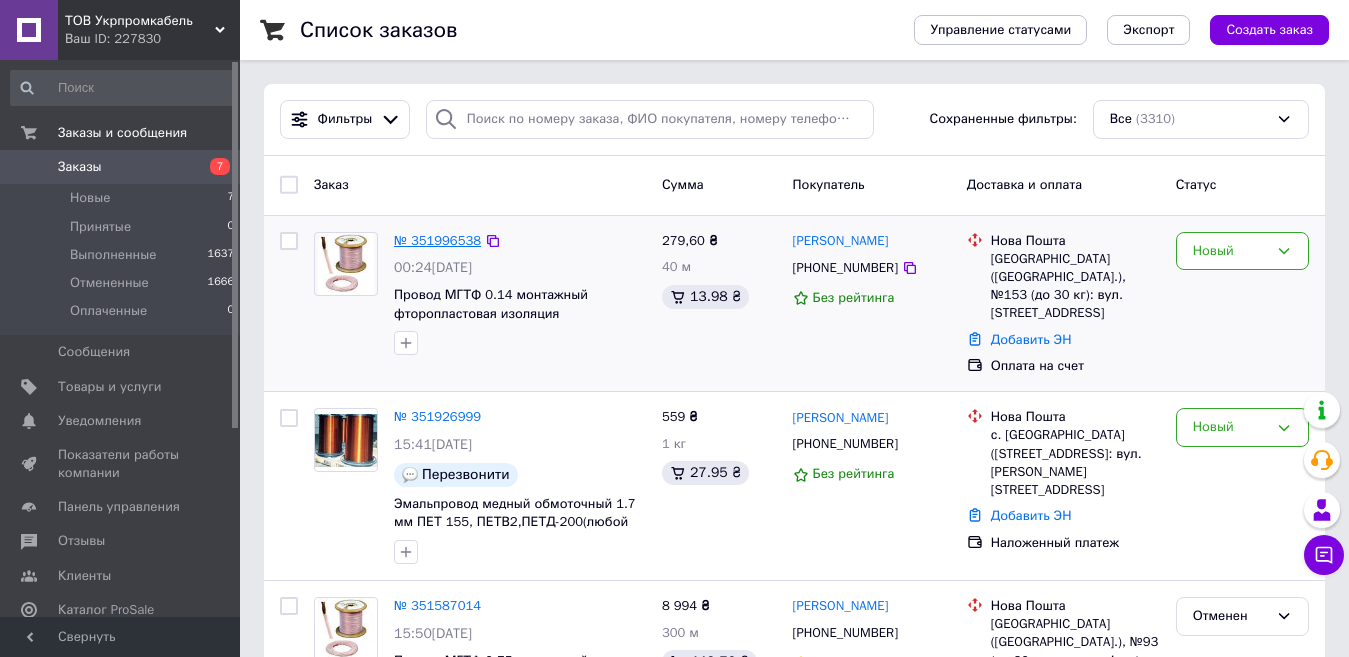click on "№ 351996538" at bounding box center [437, 240] 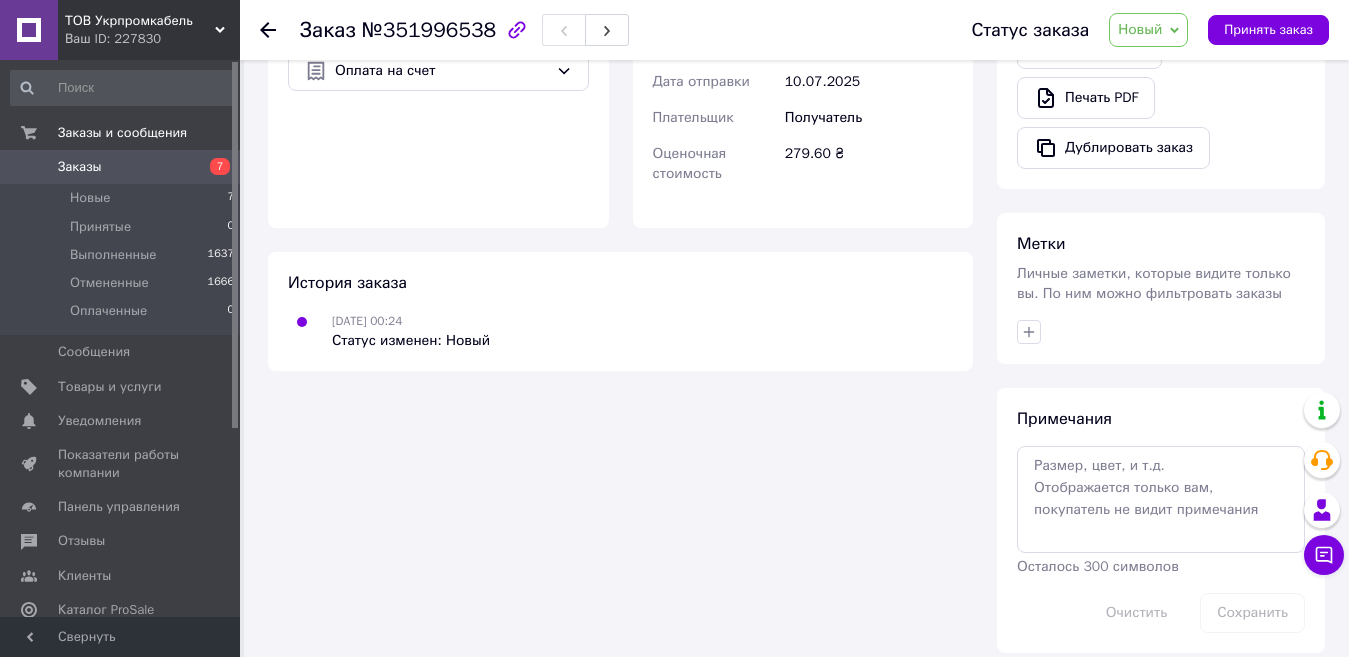 scroll, scrollTop: 332, scrollLeft: 0, axis: vertical 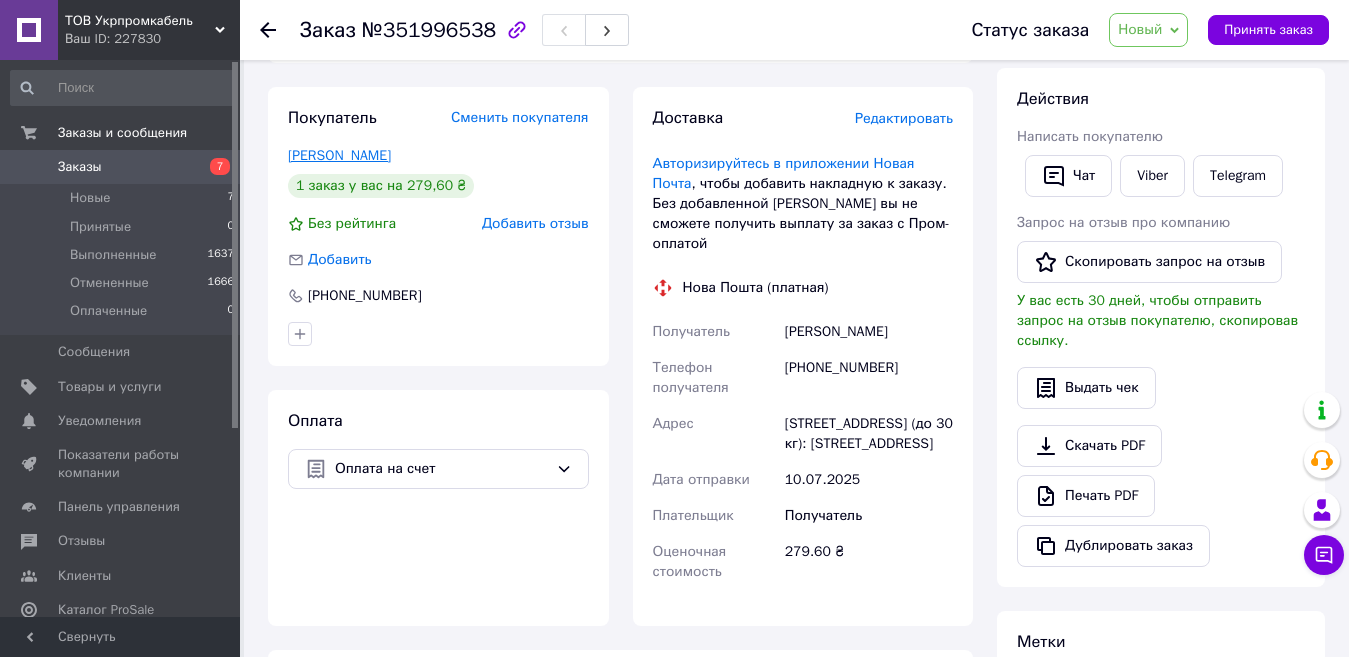 click on "Бельмас Віктор" at bounding box center (339, 155) 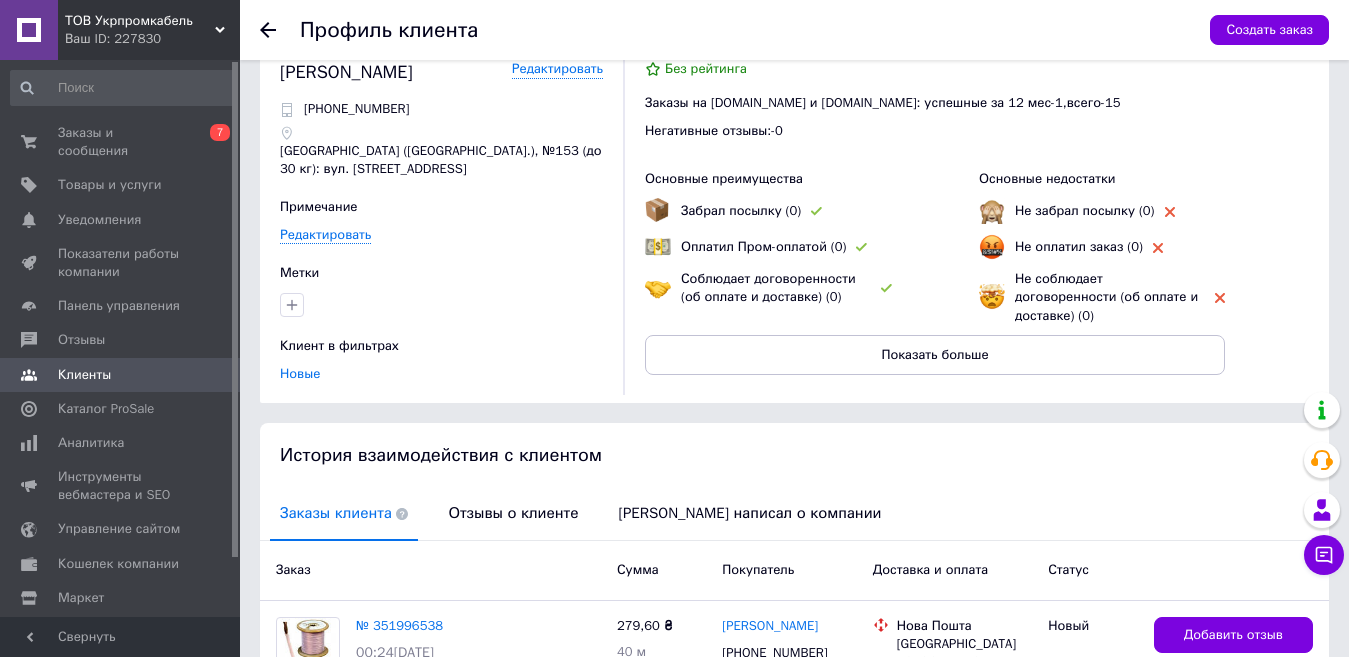 scroll, scrollTop: 221, scrollLeft: 0, axis: vertical 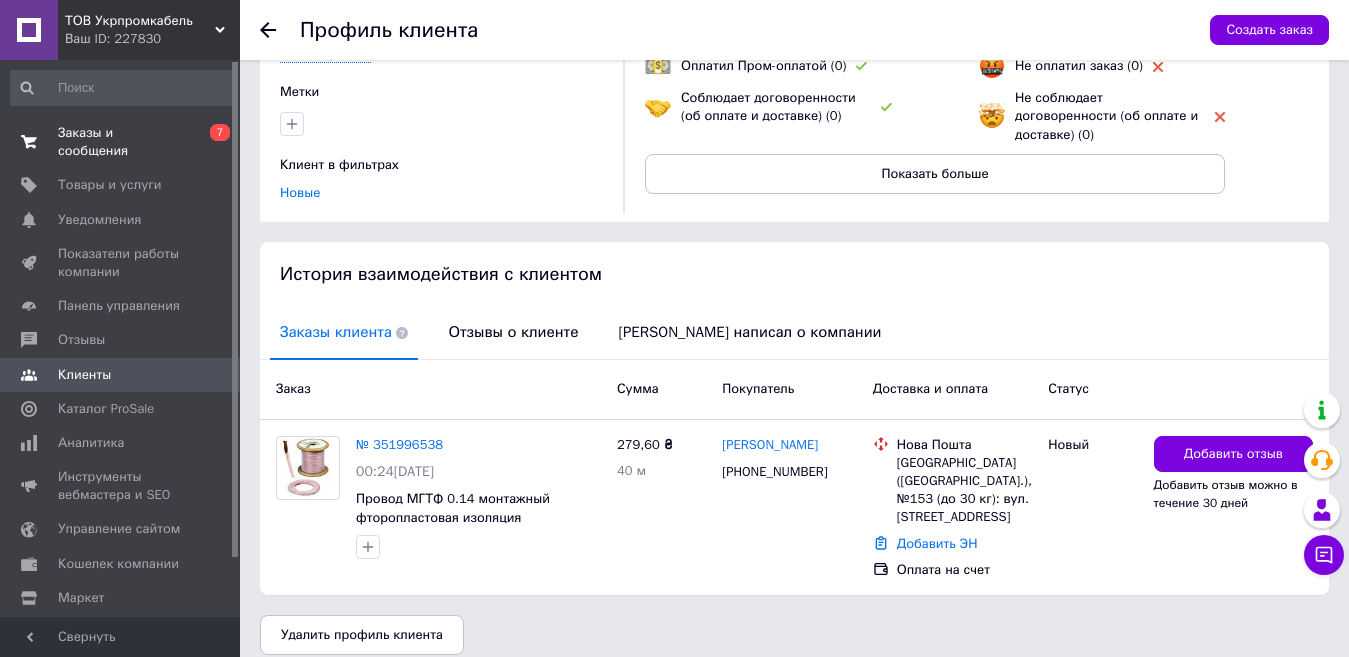 click on "Заказы и сообщения" at bounding box center [121, 142] 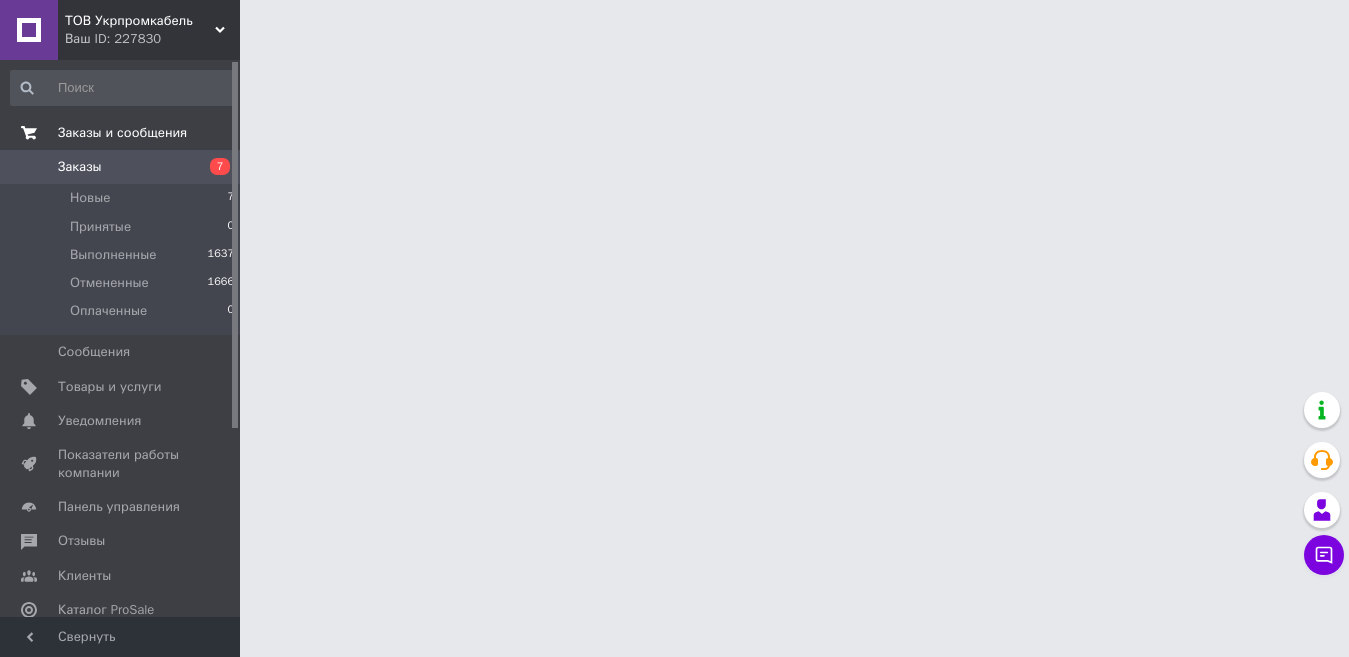 scroll, scrollTop: 0, scrollLeft: 0, axis: both 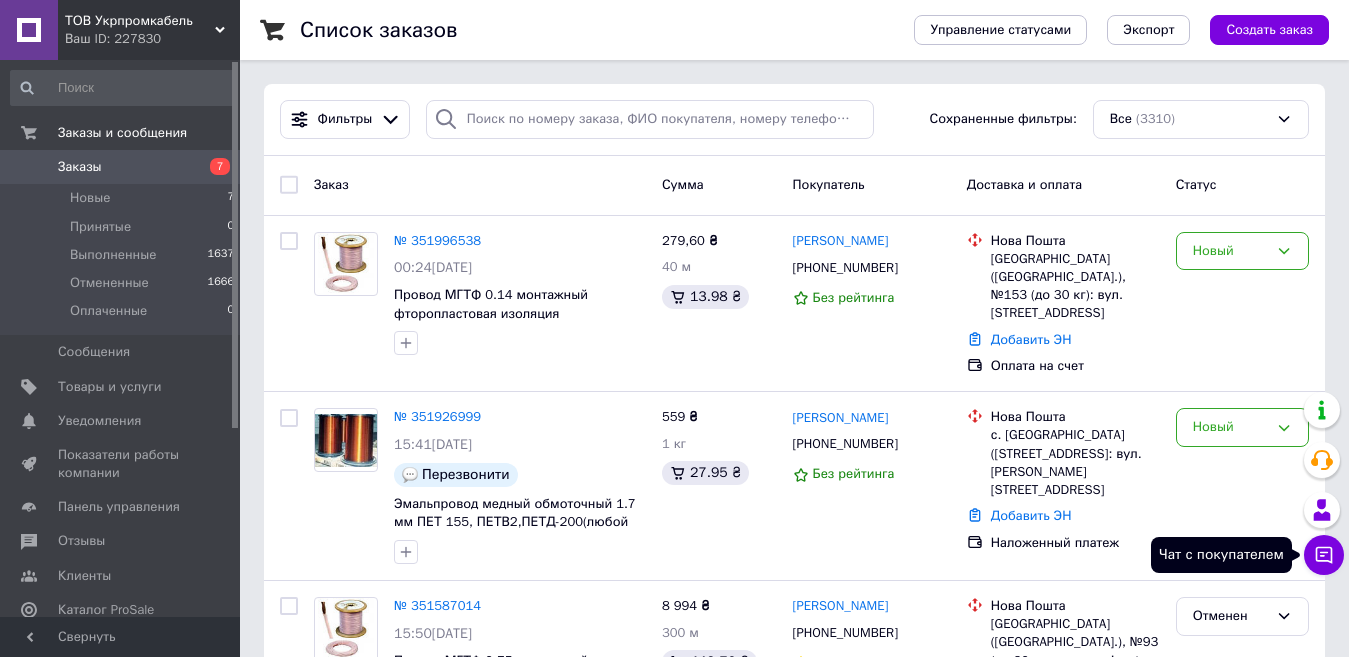 click 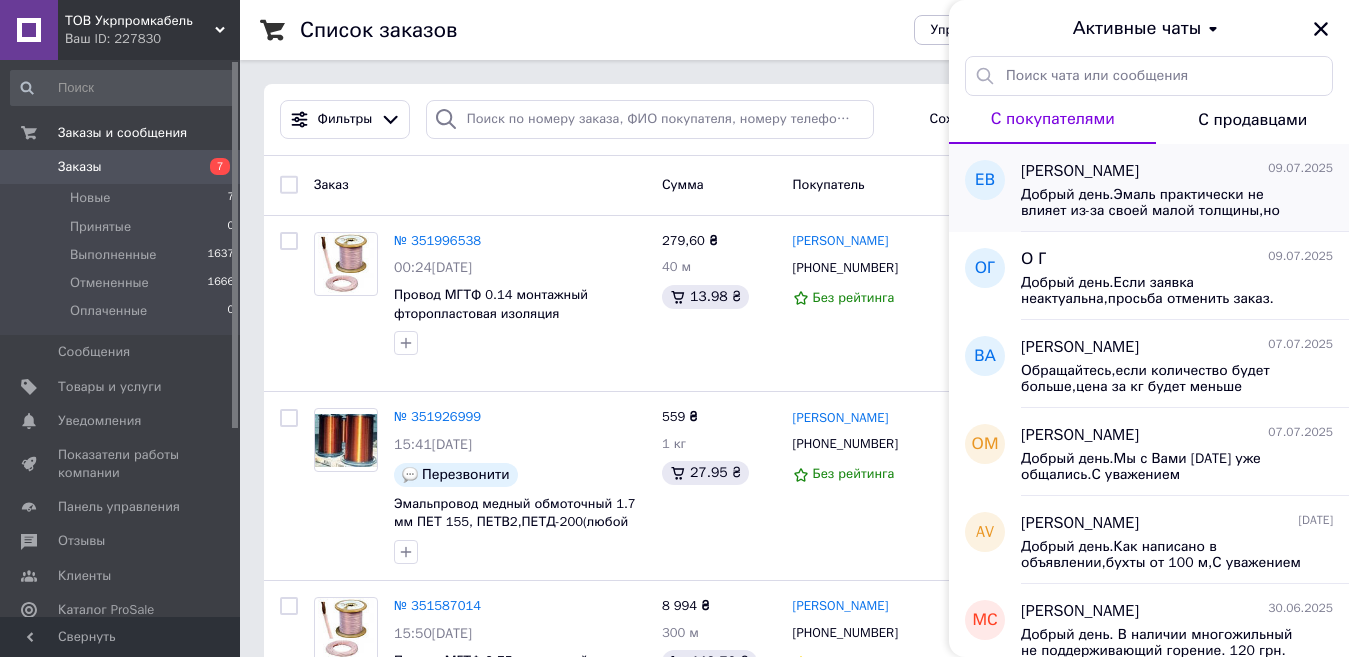 click on "Добрый день.Эмаль практически не влияет из-за своей малой толщины,но можео взять максисально защищёный на 200 градусов.Мягкость достигается использованием отожжённой проволоки марки ММ.Цена зависит от требуемого количества.С уважением" at bounding box center [1163, 203] 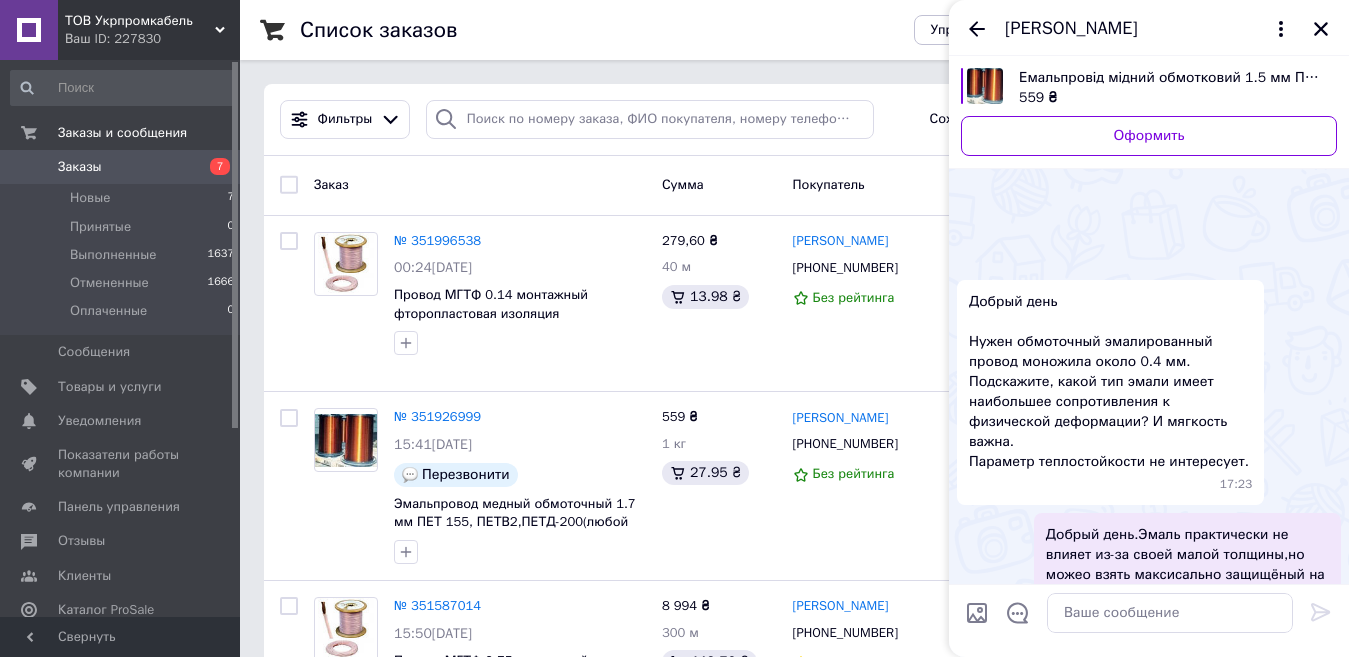 scroll, scrollTop: 102, scrollLeft: 0, axis: vertical 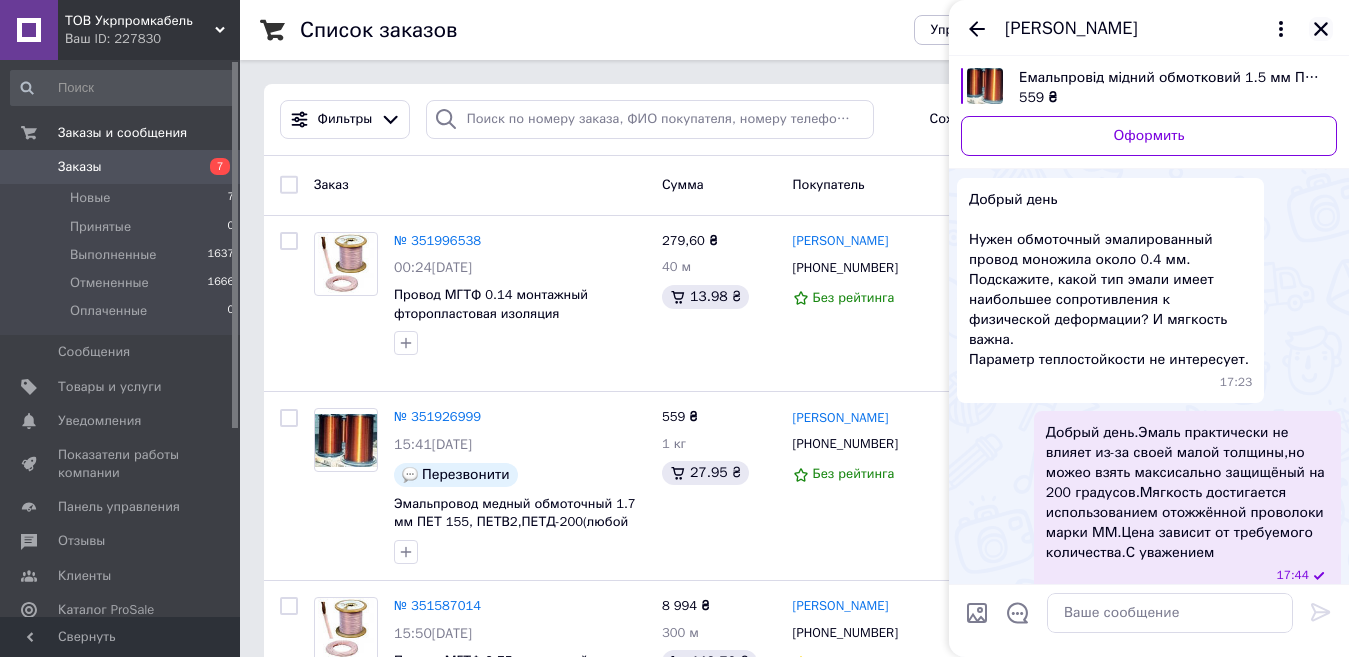 click 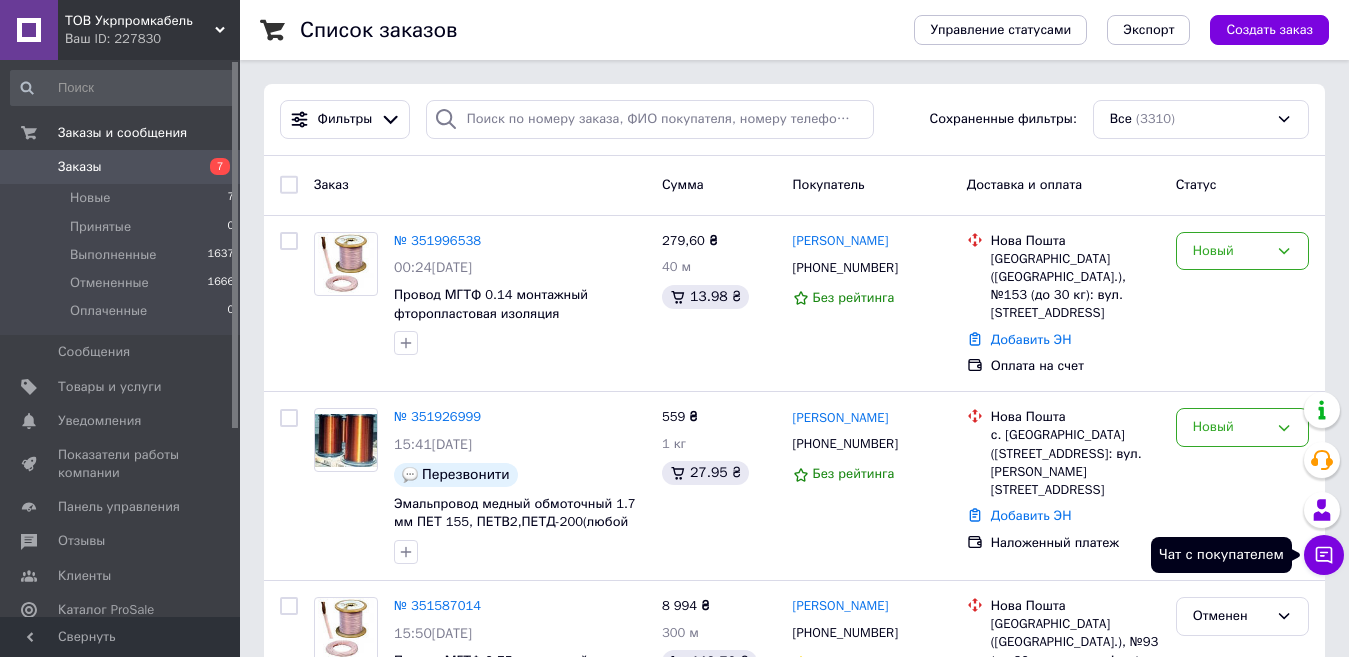 click 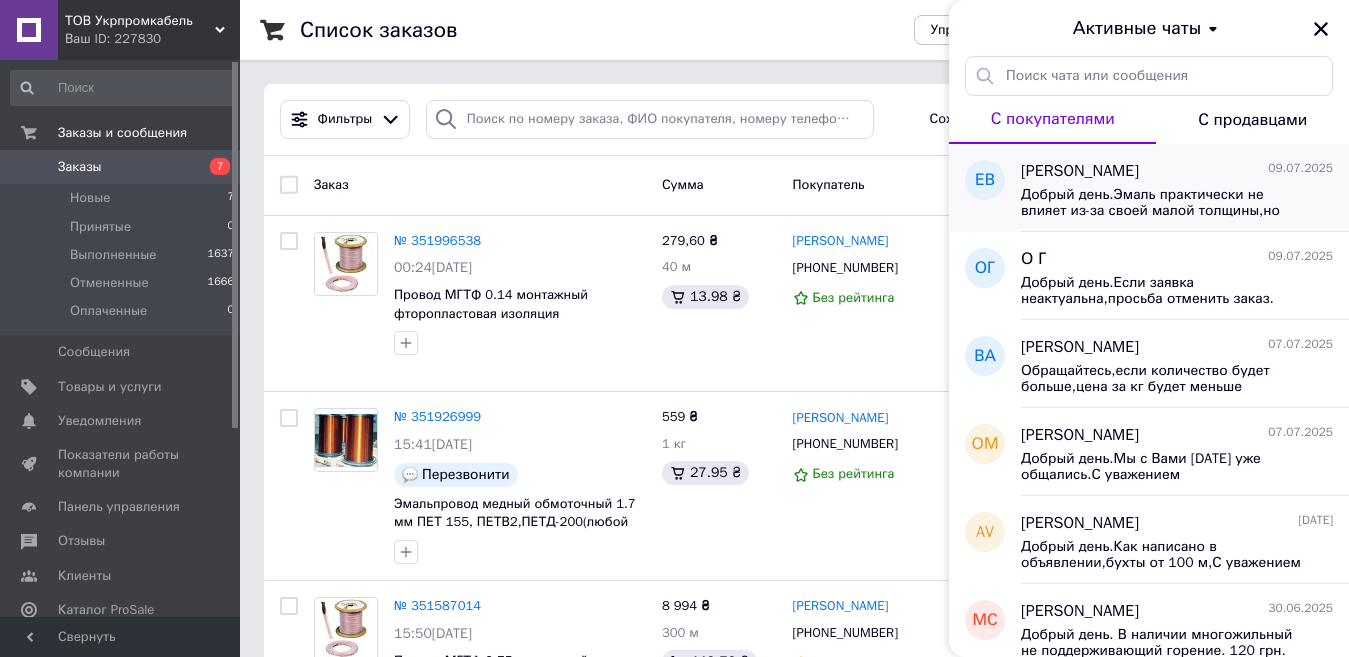 click on "Добрый день.Эмаль практически не влияет из-за своей малой толщины,но можео взять максисально защищёный на 200 градусов.Мягкость достигается использованием отожжённой проволоки марки ММ.Цена зависит от требуемого количества.С уважением" at bounding box center [1163, 203] 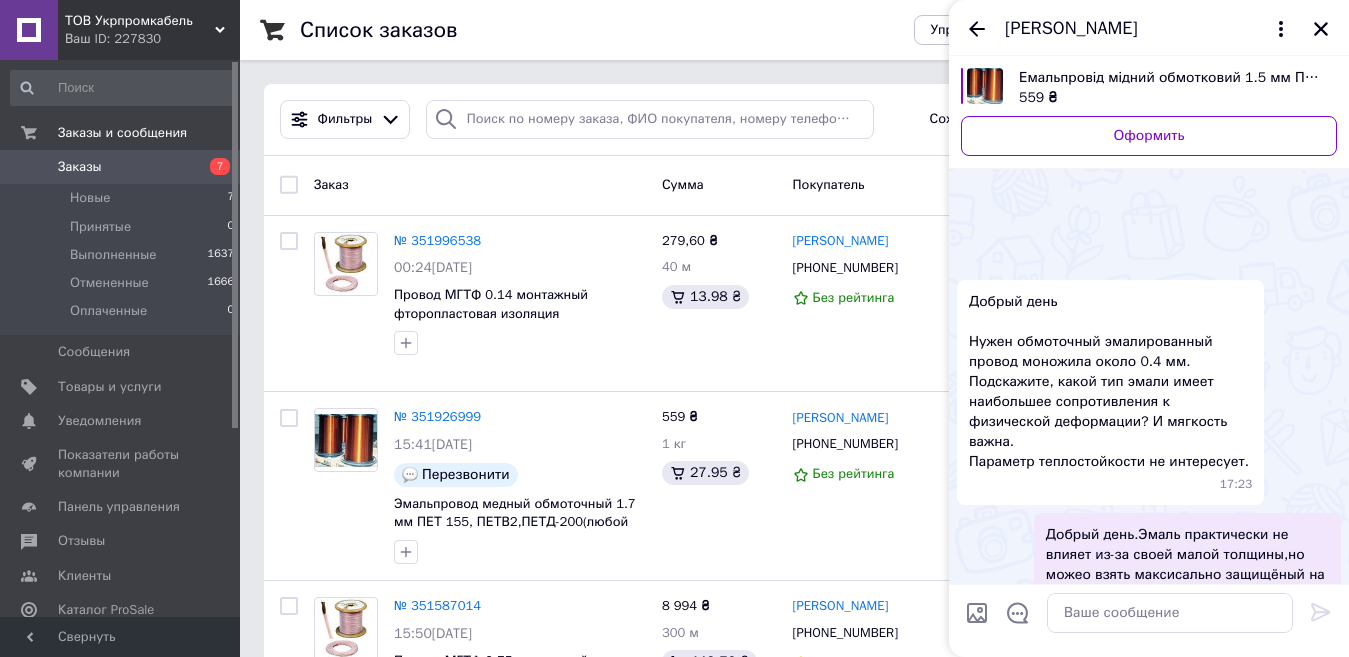 scroll, scrollTop: 102, scrollLeft: 0, axis: vertical 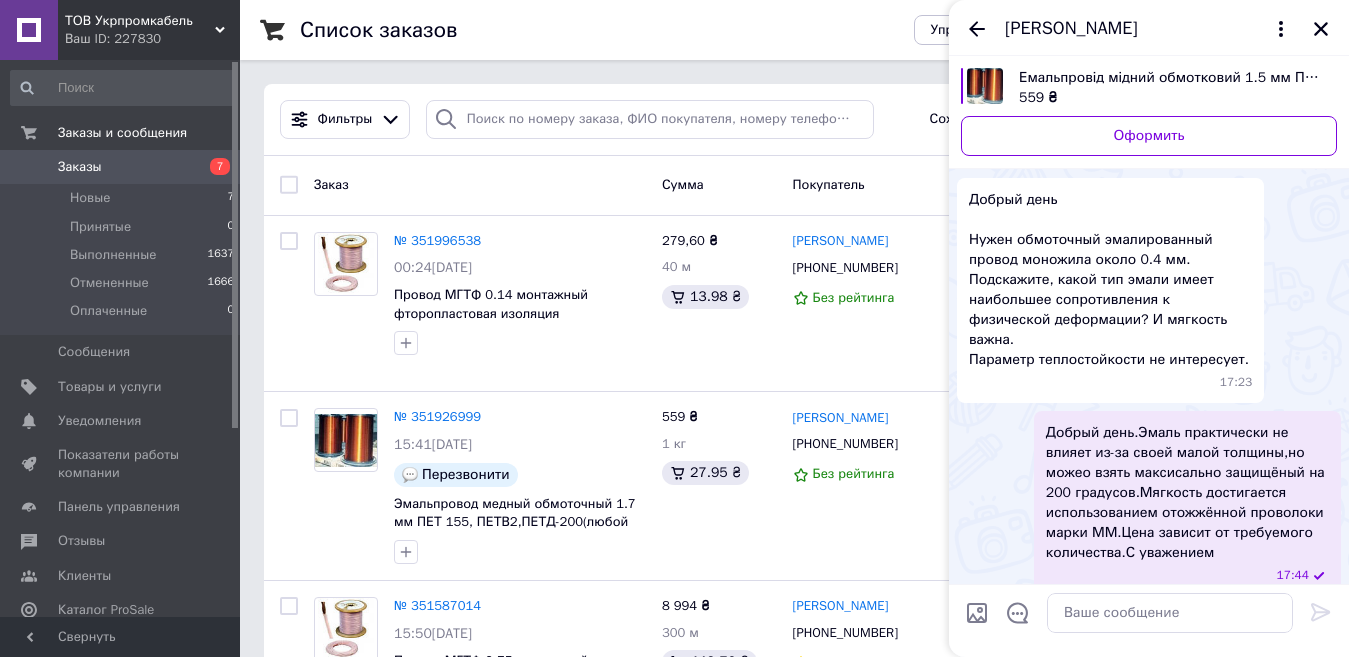 click on "[PERSON_NAME]" at bounding box center [1071, 29] 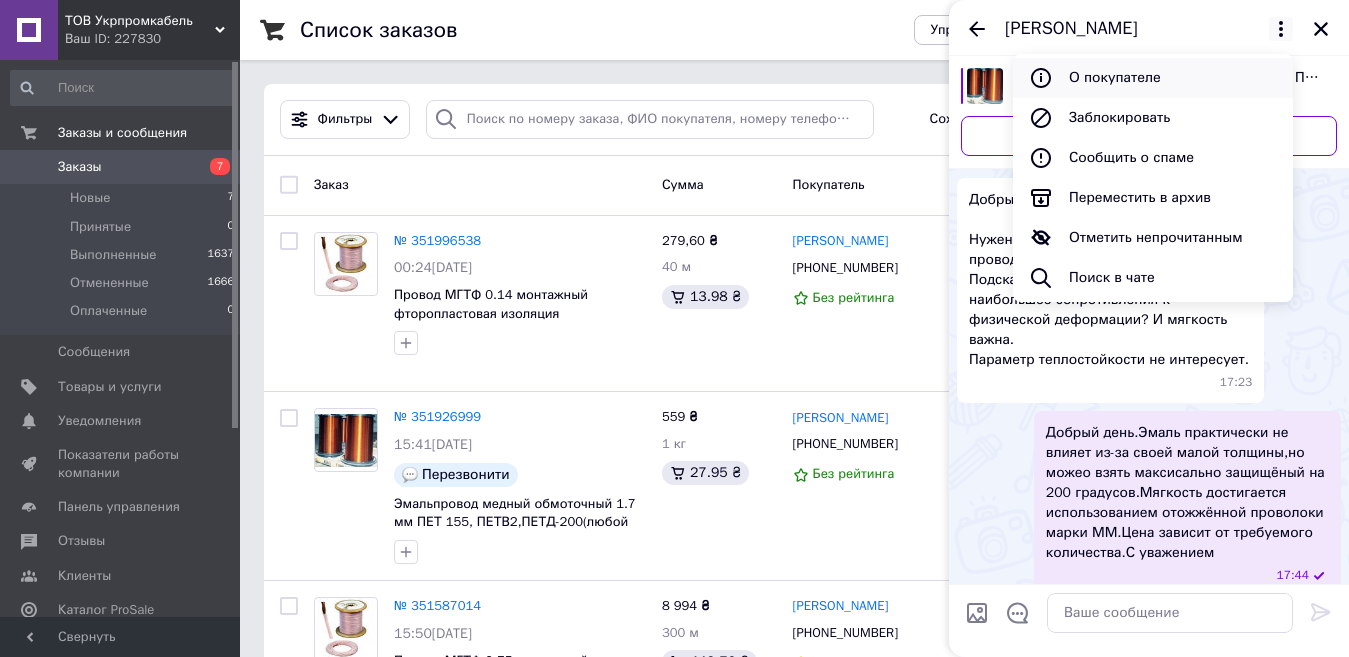 click on "О покупателе" at bounding box center (1153, 78) 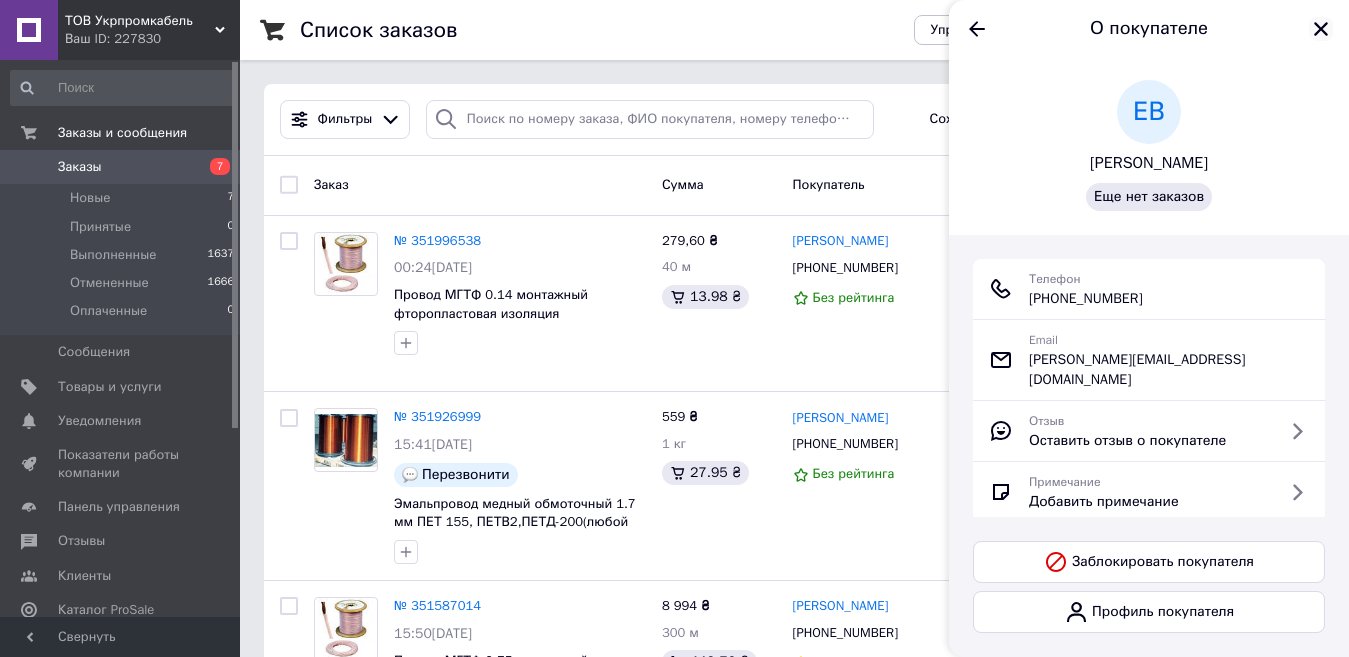 click 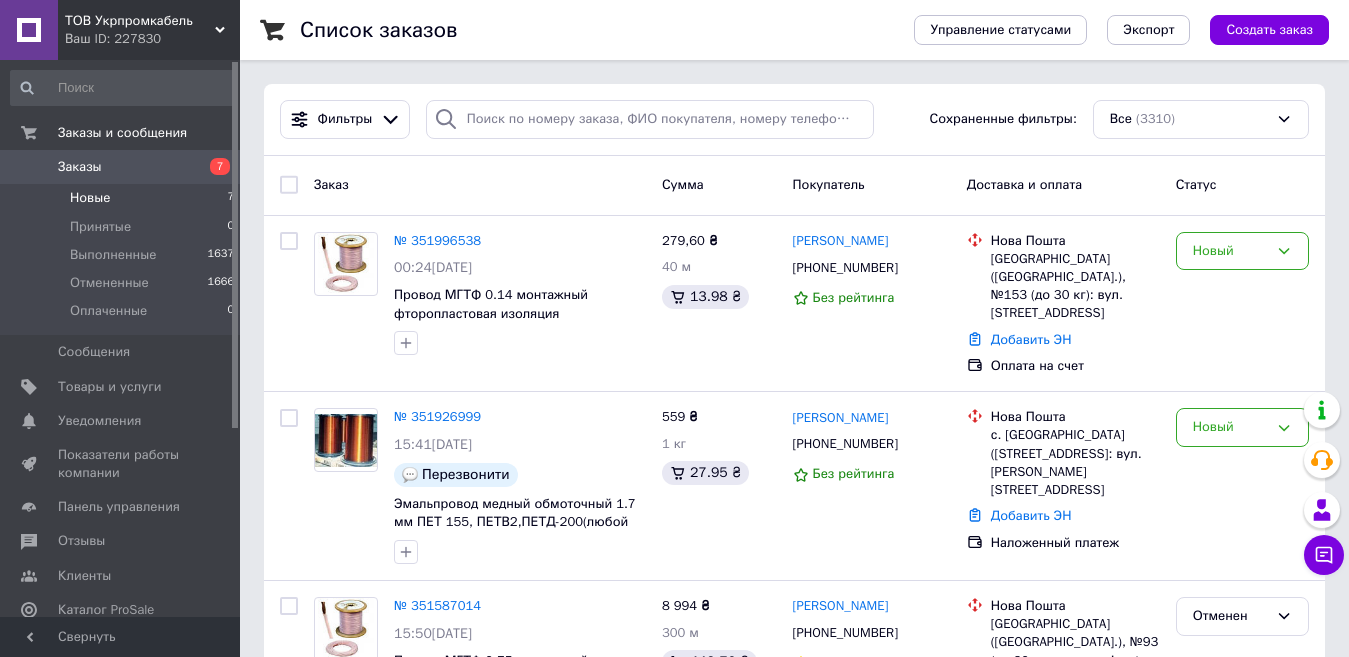 click on "Новые" at bounding box center (90, 198) 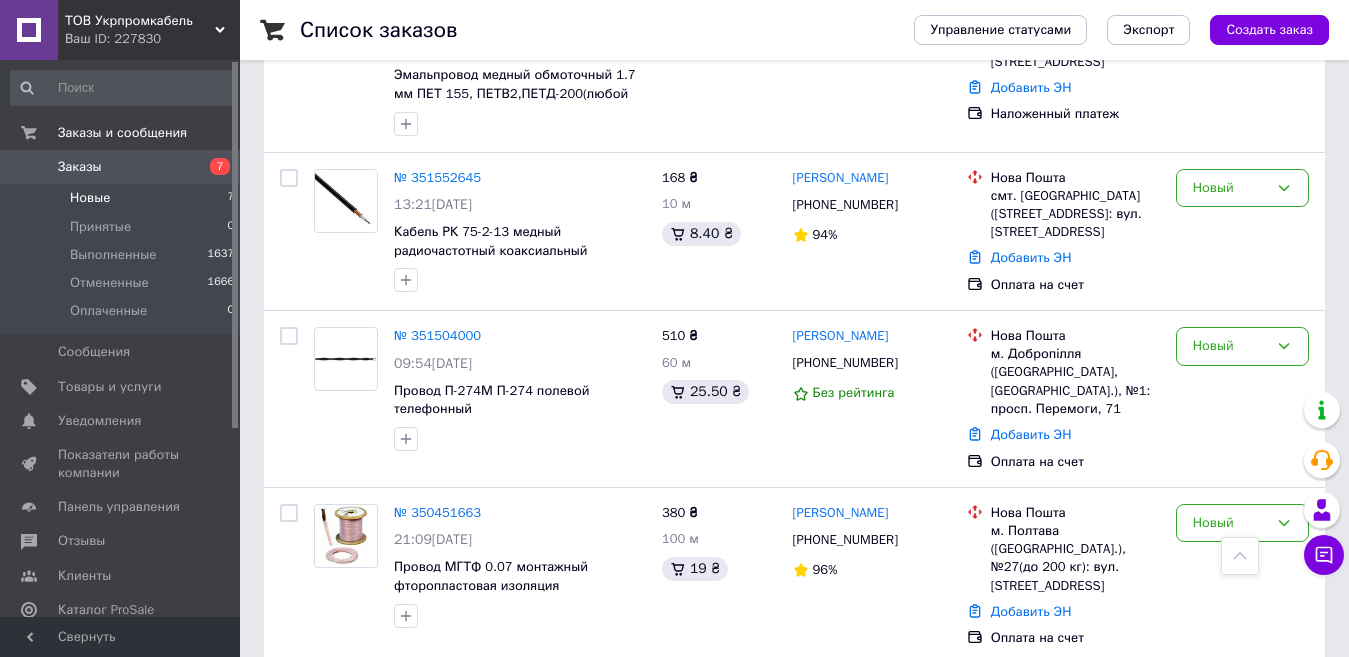 scroll, scrollTop: 530, scrollLeft: 0, axis: vertical 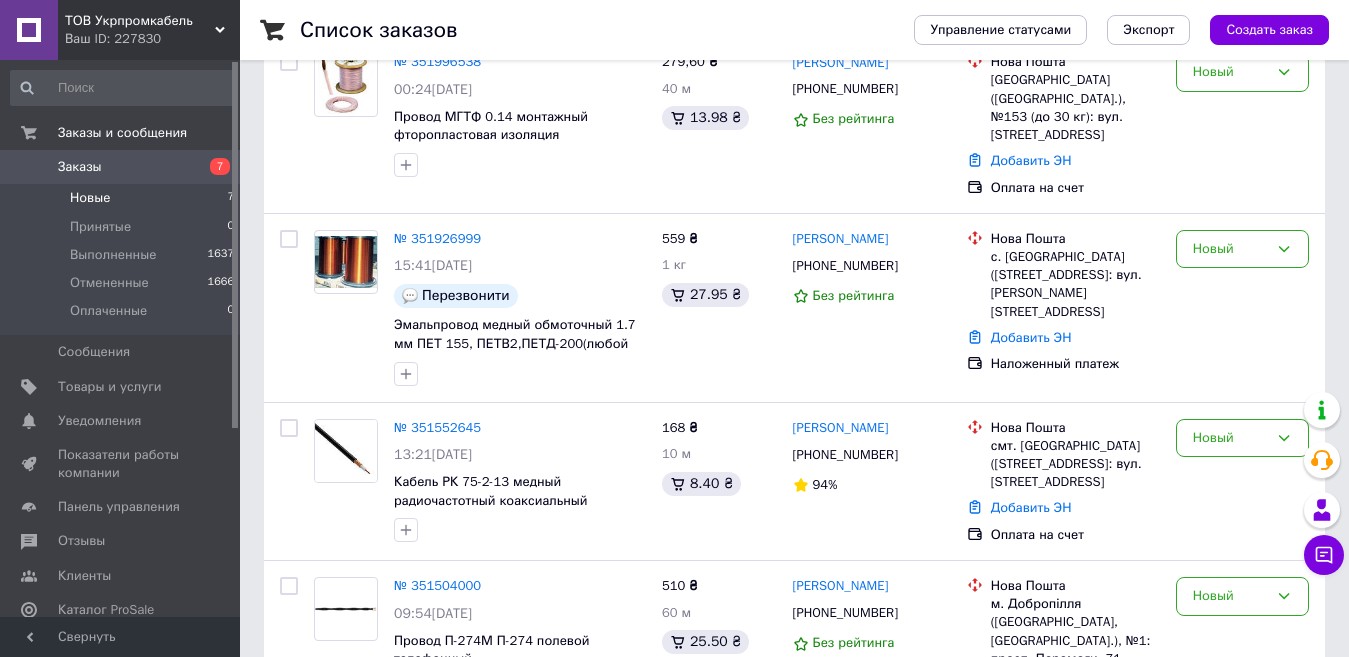 click on "Новые" at bounding box center (90, 198) 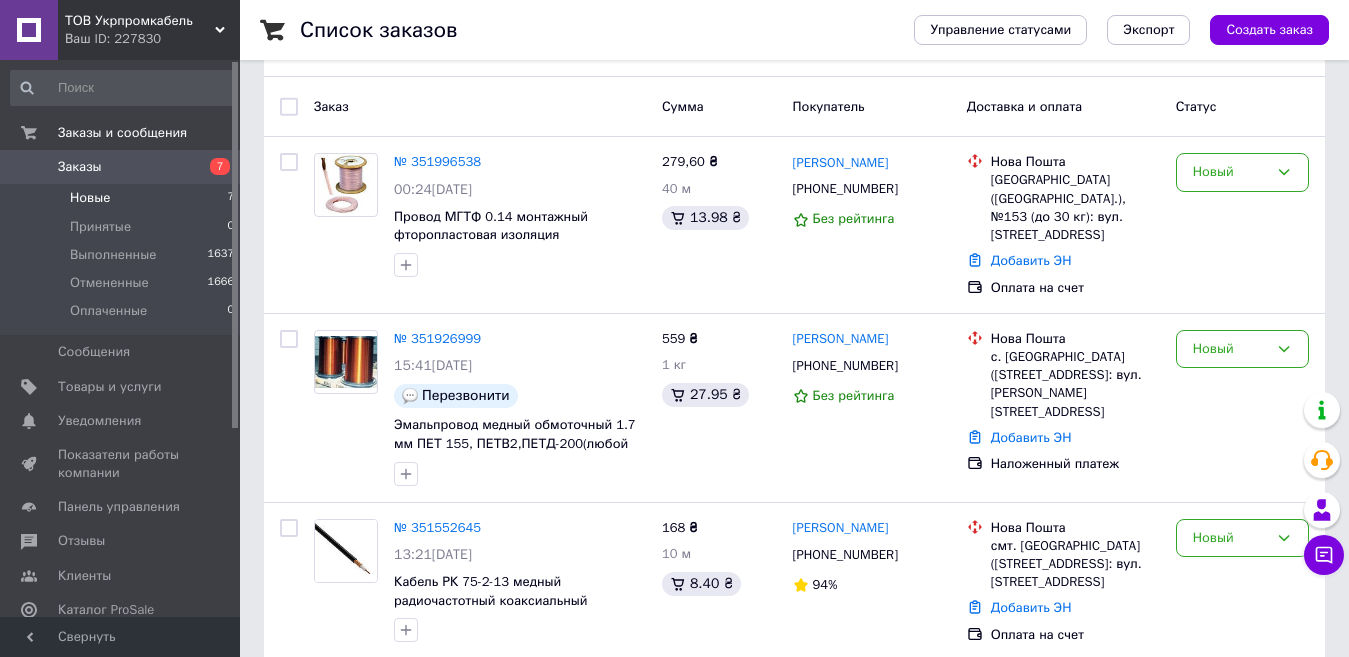 scroll, scrollTop: 152, scrollLeft: 0, axis: vertical 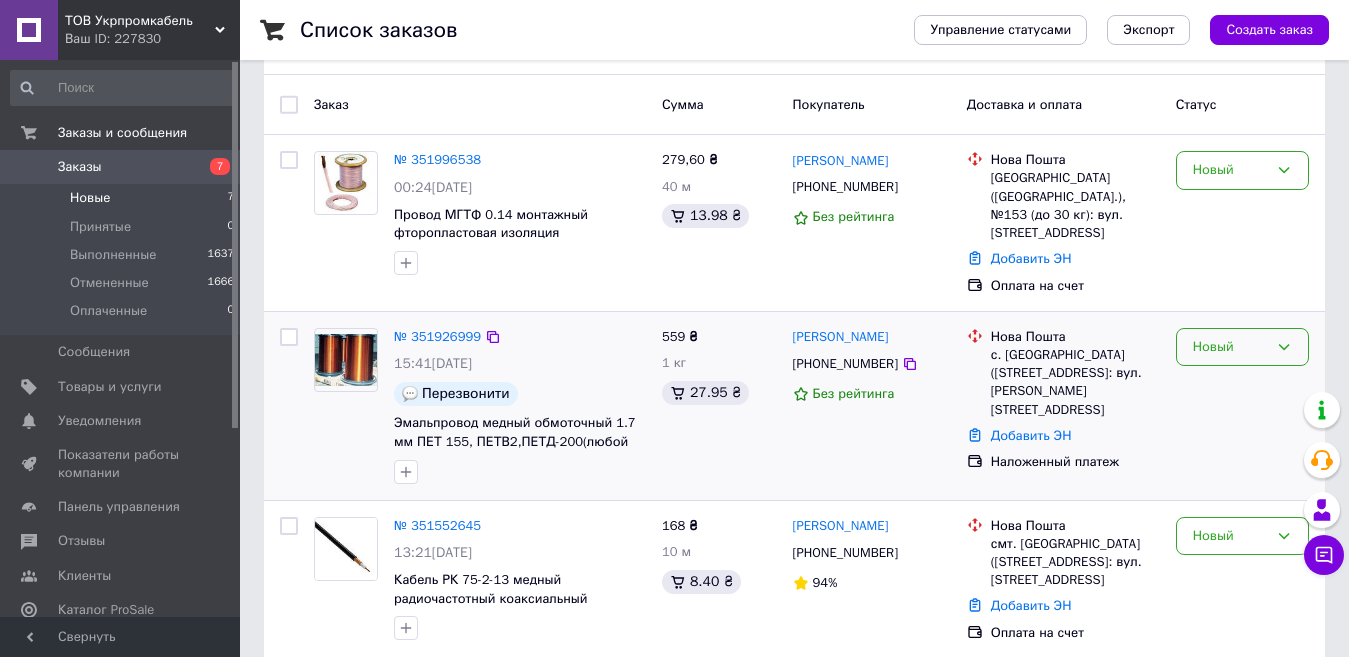 click 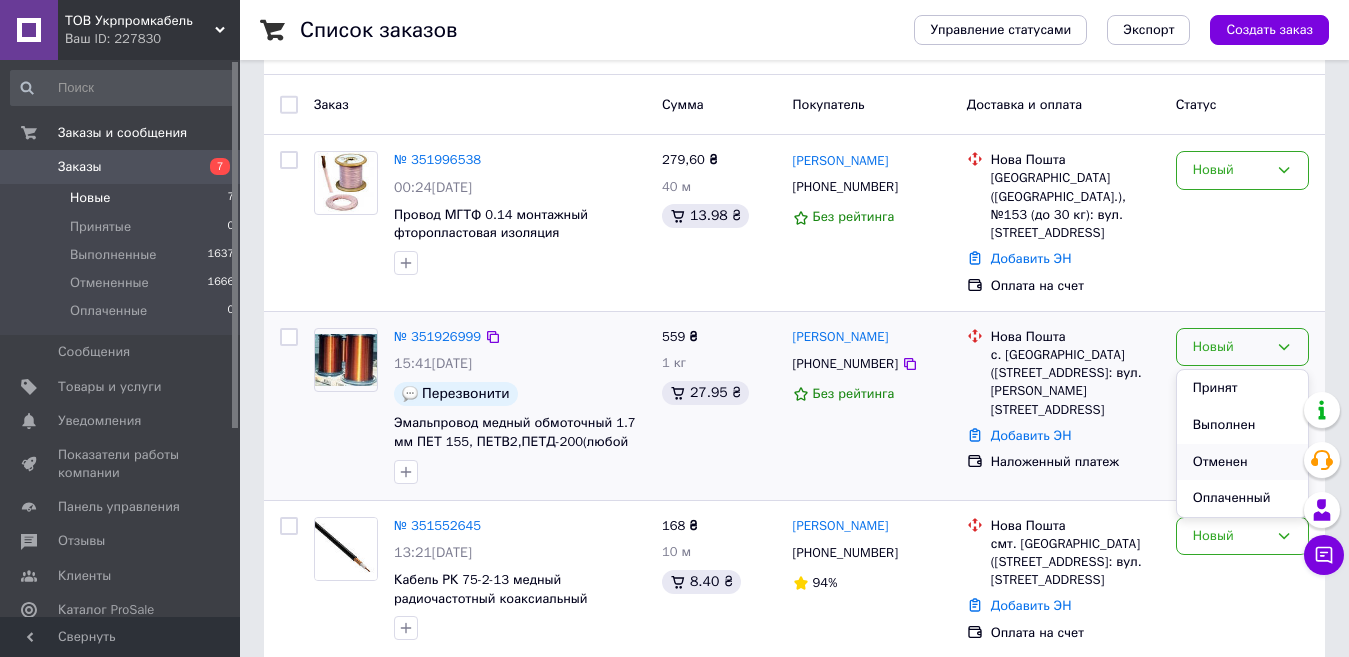 click on "Отменен" at bounding box center [1242, 462] 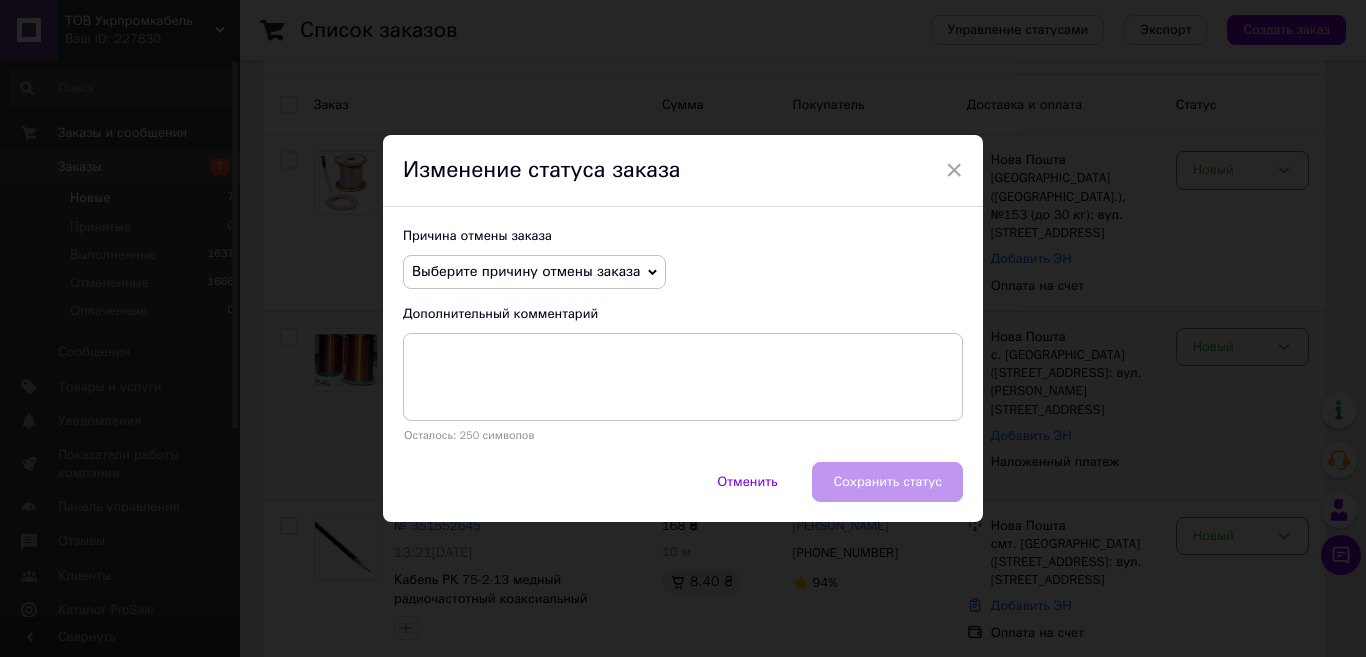 click on "Выберите причину отмены заказа" at bounding box center (534, 272) 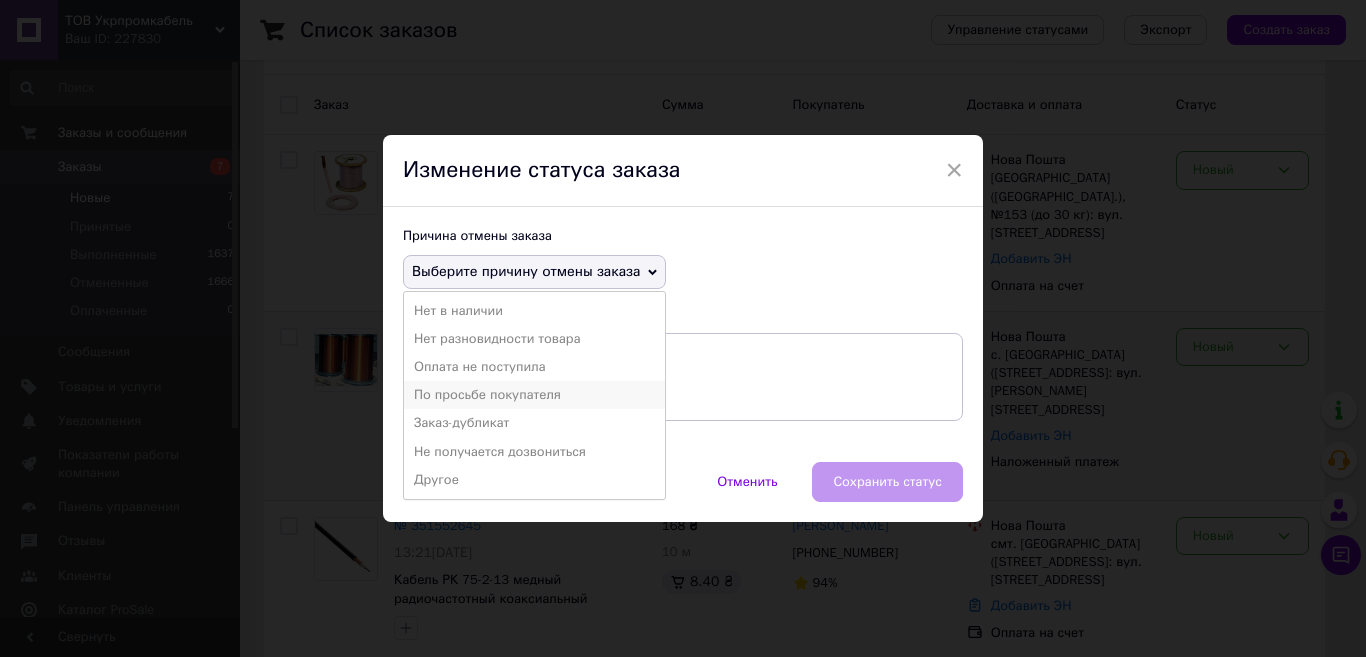 click on "По просьбе покупателя" at bounding box center (534, 395) 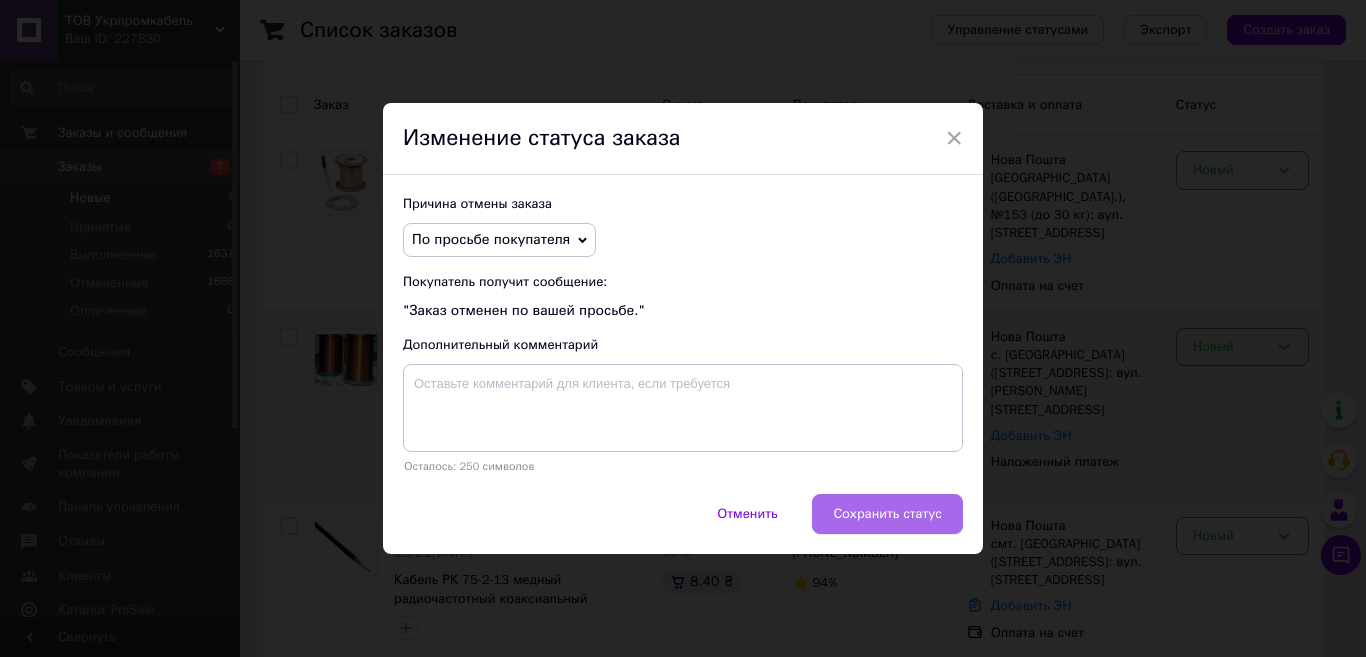 click on "Сохранить статус" at bounding box center [887, 514] 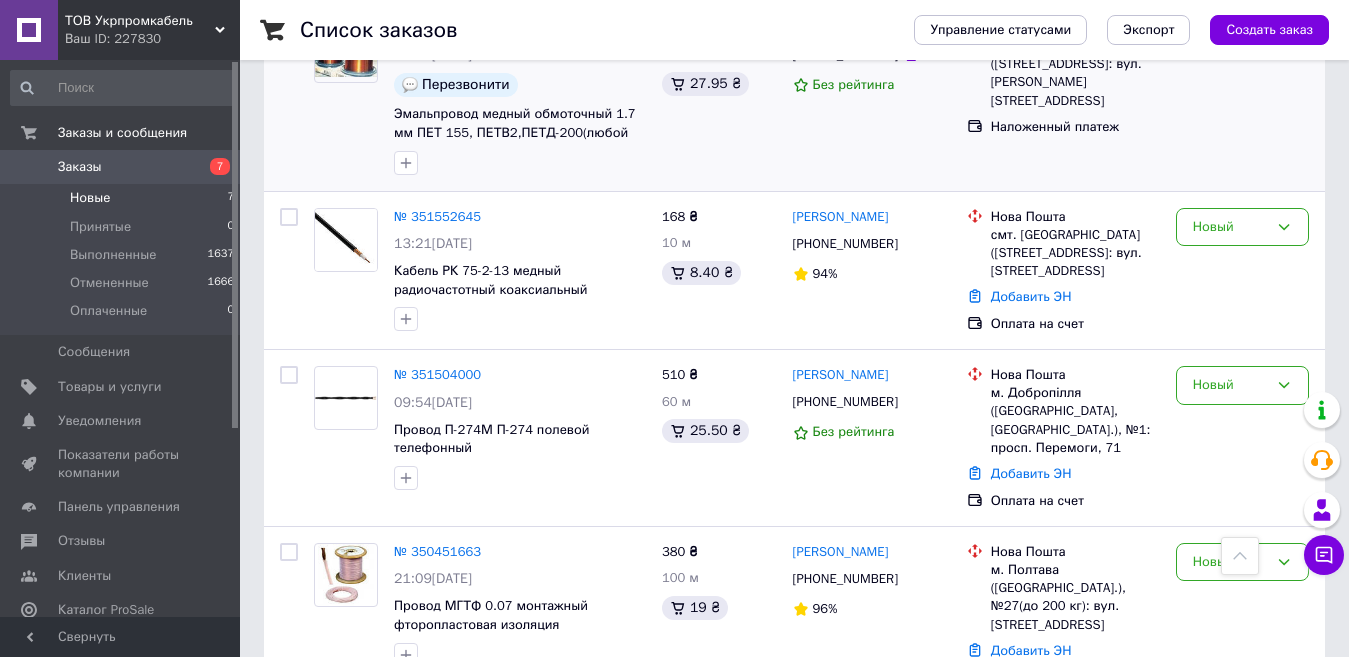 scroll, scrollTop: 818, scrollLeft: 0, axis: vertical 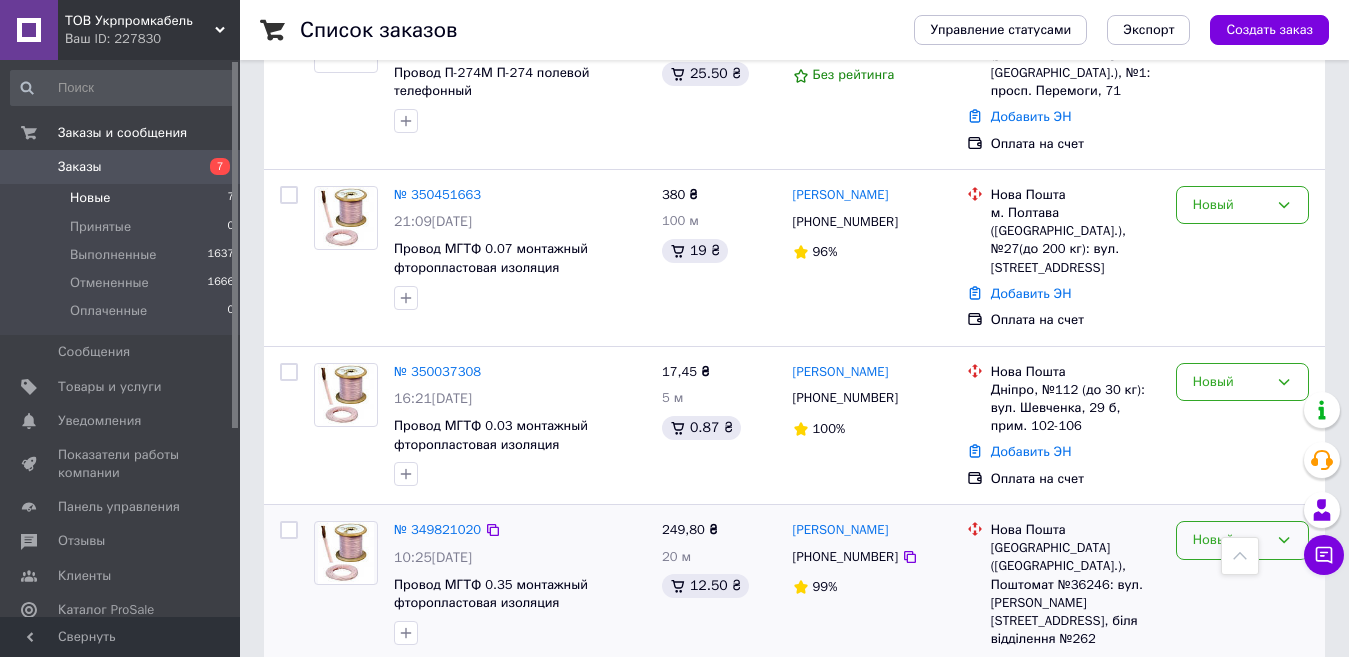 click 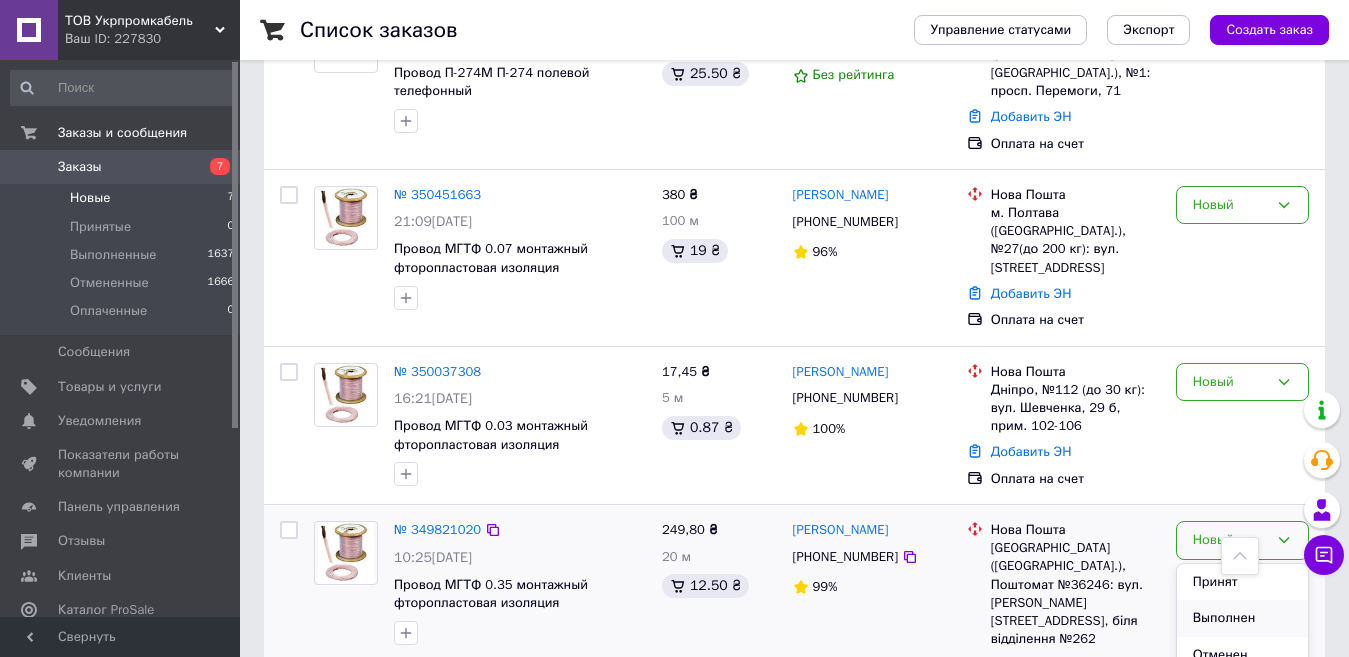 click on "Выполнен" at bounding box center (1242, 618) 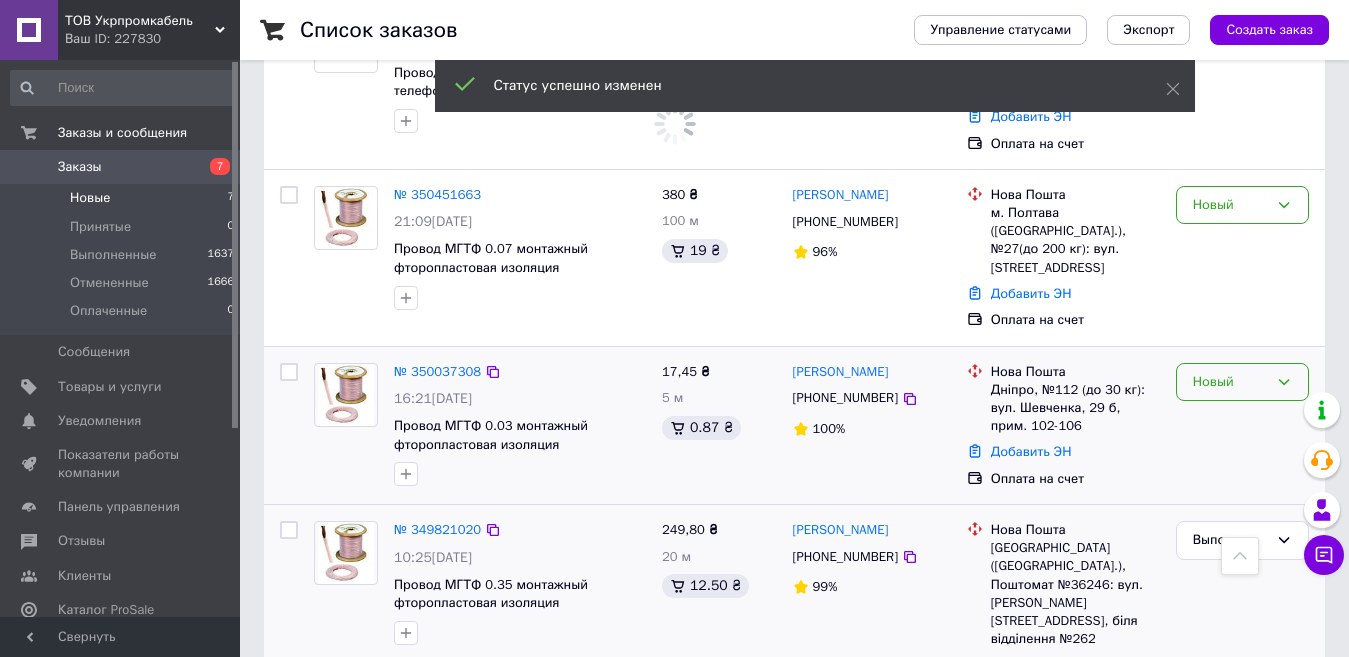 click 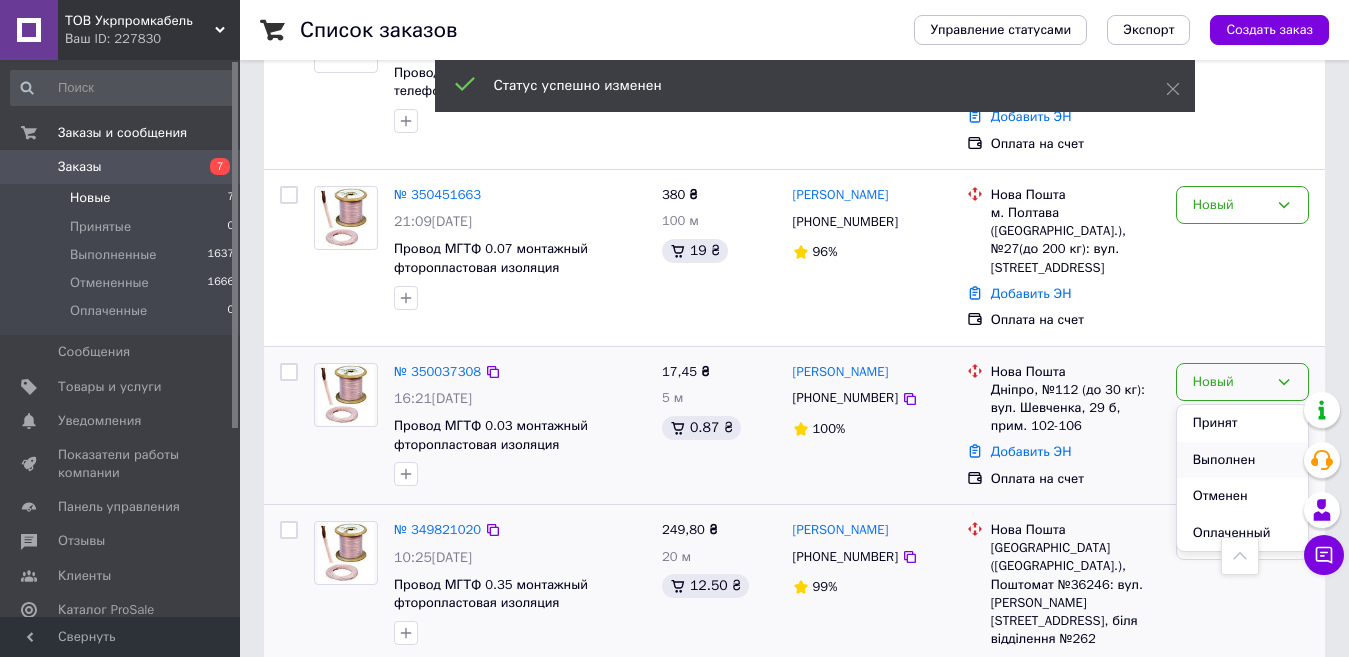 click on "Выполнен" at bounding box center (1242, 460) 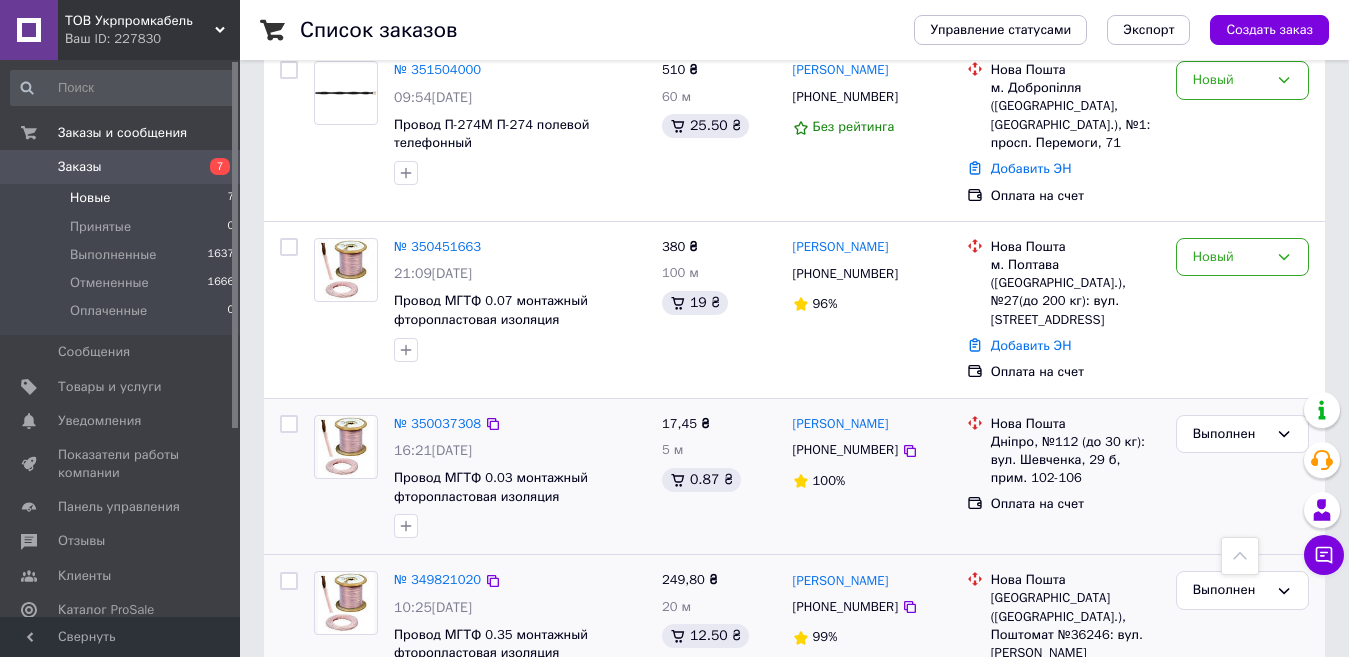 scroll, scrollTop: 764, scrollLeft: 0, axis: vertical 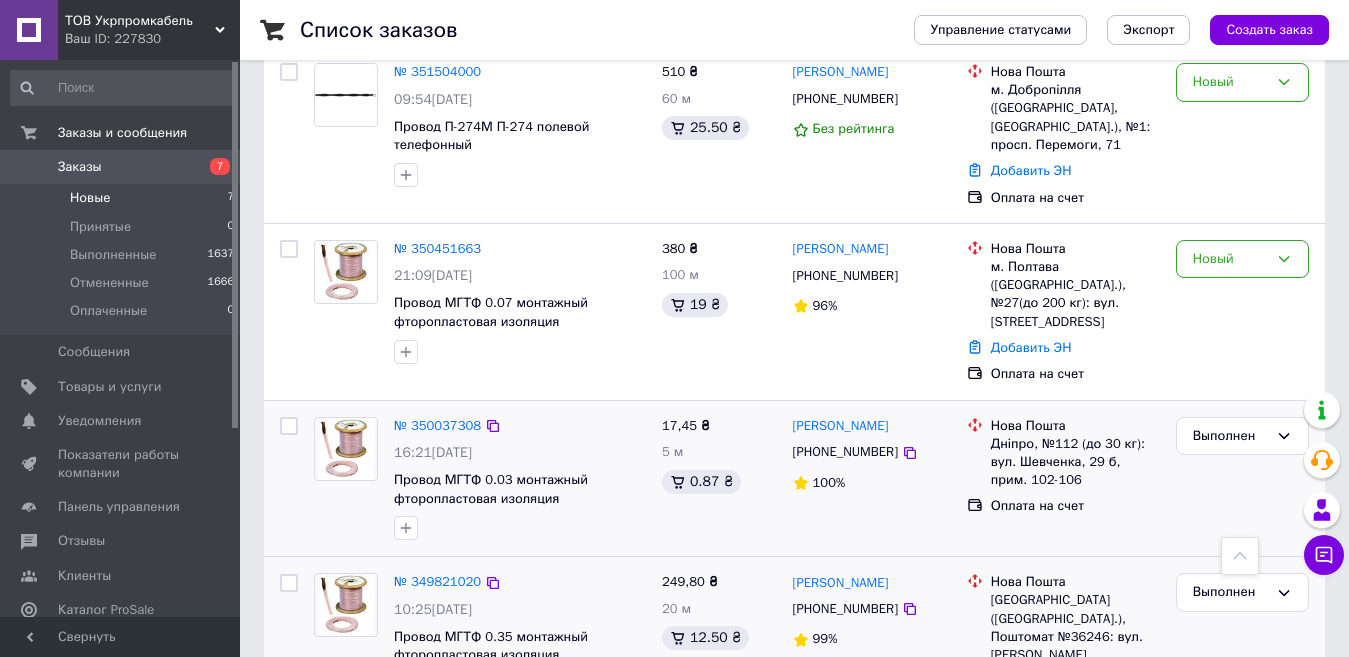 click on "Заказы" at bounding box center [80, 167] 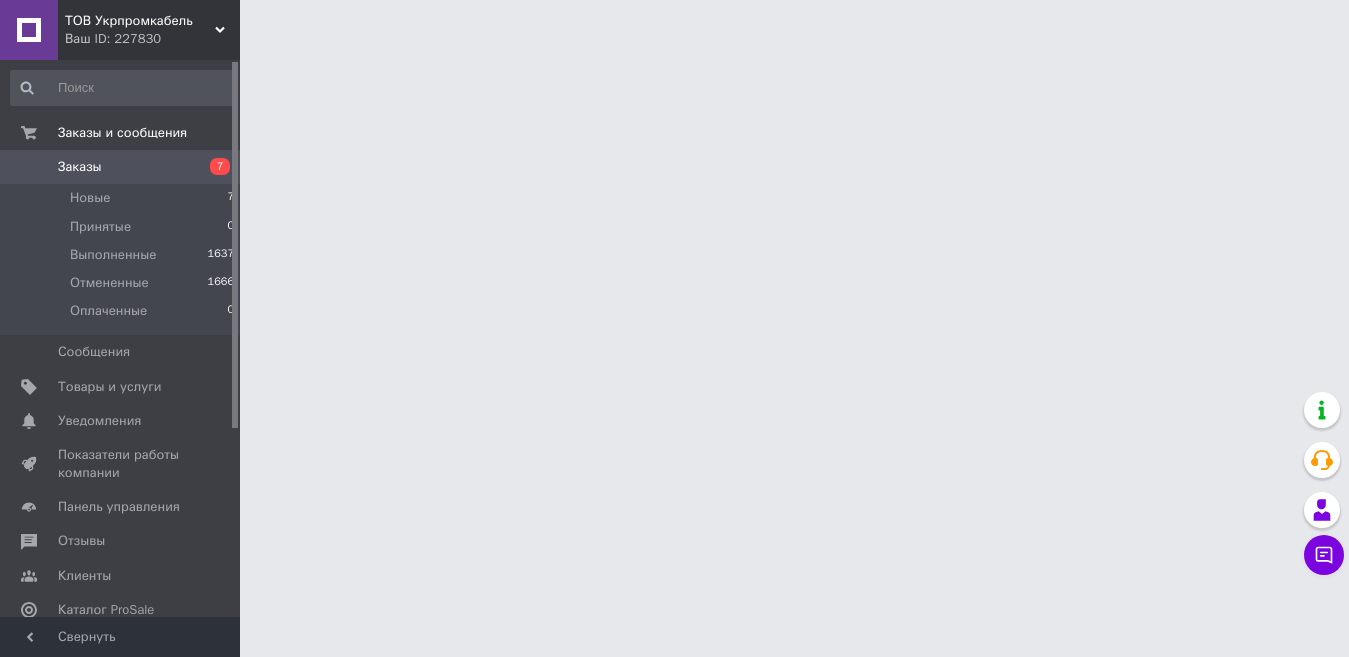 scroll, scrollTop: 0, scrollLeft: 0, axis: both 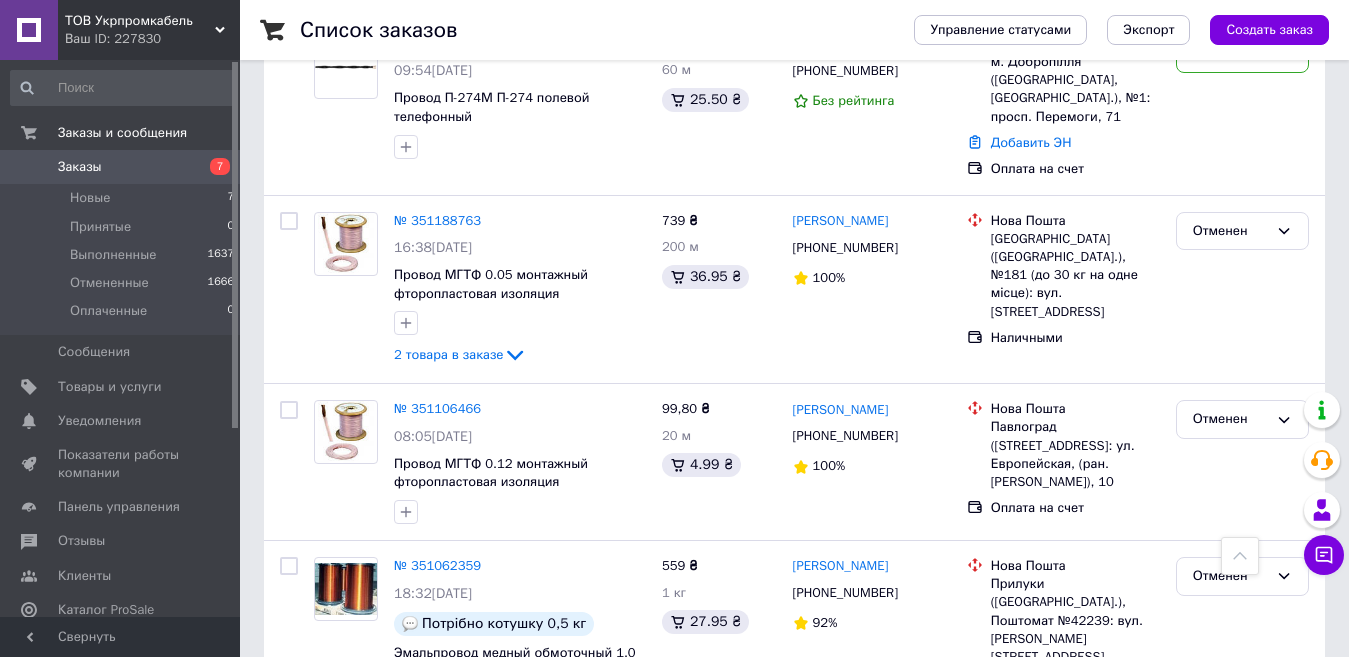 click on "Список заказов Управление статусами Экспорт Создать заказ Фильтры Сохраненные фильтры: Все (3310) Заказ Сумма Покупатель Доставка и оплата Статус № 351996538 00:24, 10.07.2025 Провод МГТФ 0.14  монтажный фторопластовая изоляция термостойкий 279,60 ₴ 40 м 13.98 ₴ Віктор Бельмас +380967066010 Без рейтинга Нова Пошта Київ (Київська обл.), №153 (до 30 кг): вул. Западинська, 9а Добавить ЭН Оплата на счет Новый № 351926999 15:41, 09.07.2025 Перезвонити Эмальпровод  медный обмоточный  1.7 мм  ПЕТ 155, ПЕТВ2,ПЕТД-200(любой вес) 559 ₴ 1 кг 27.95 ₴ Станіслав Шворак +380964882528 Без рейтинга Нова Пошта Наложенный платеж 8 994 ₴" at bounding box center (794, 704) 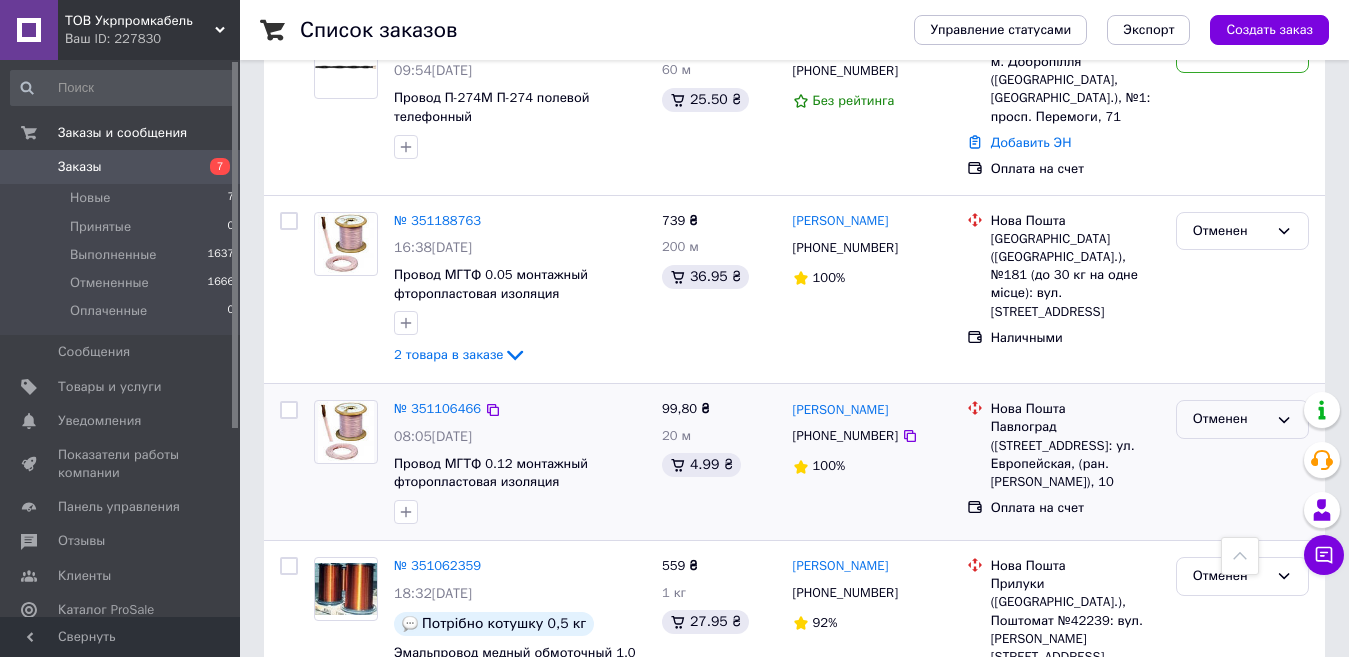 click 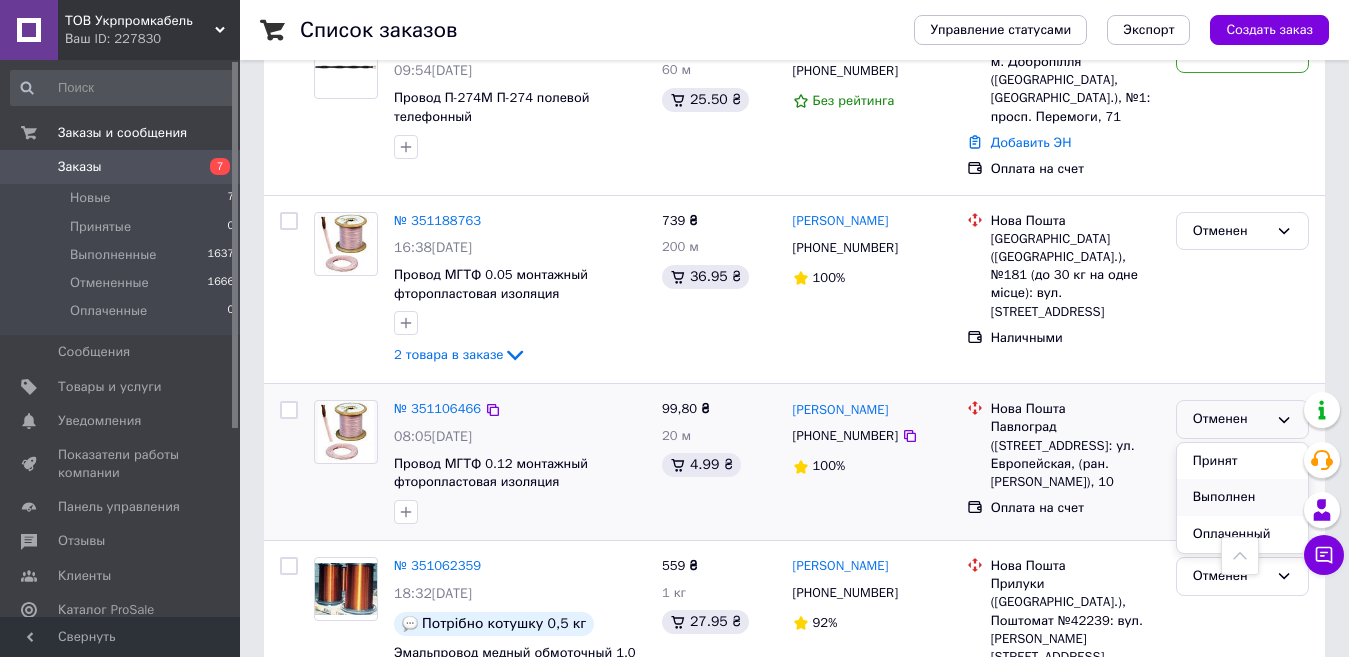 click on "Выполнен" at bounding box center (1242, 497) 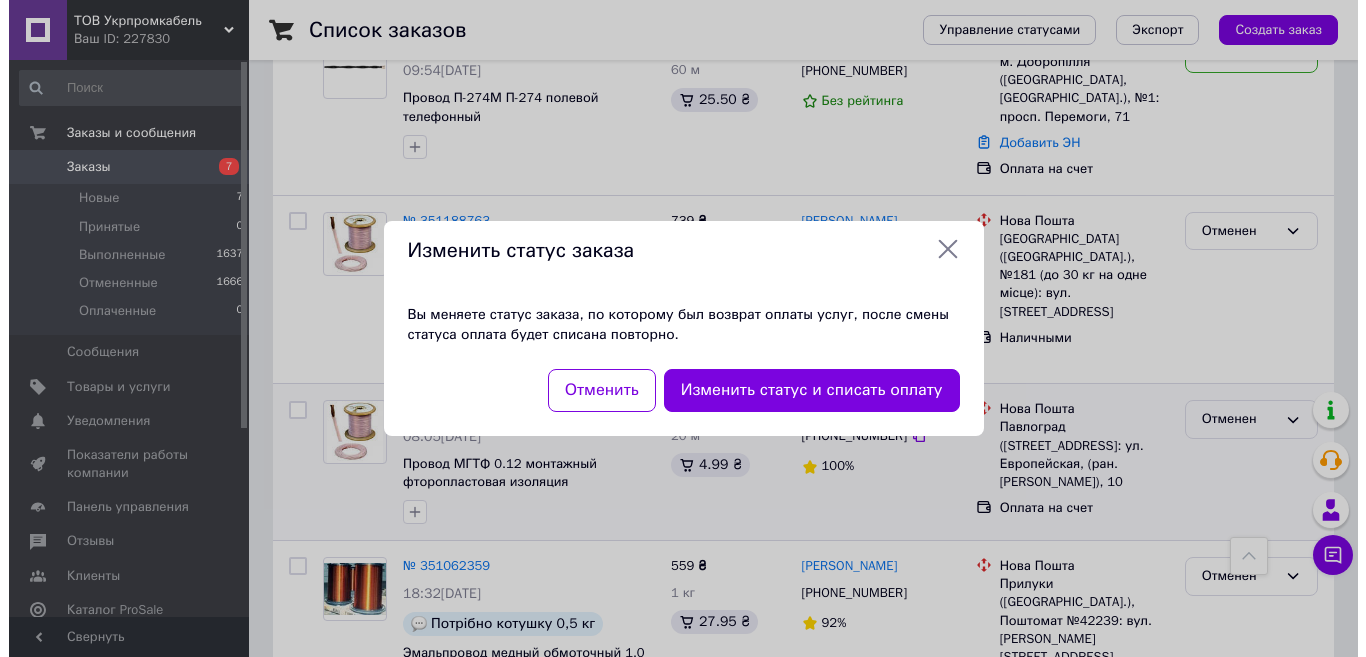 scroll, scrollTop: 1212, scrollLeft: 0, axis: vertical 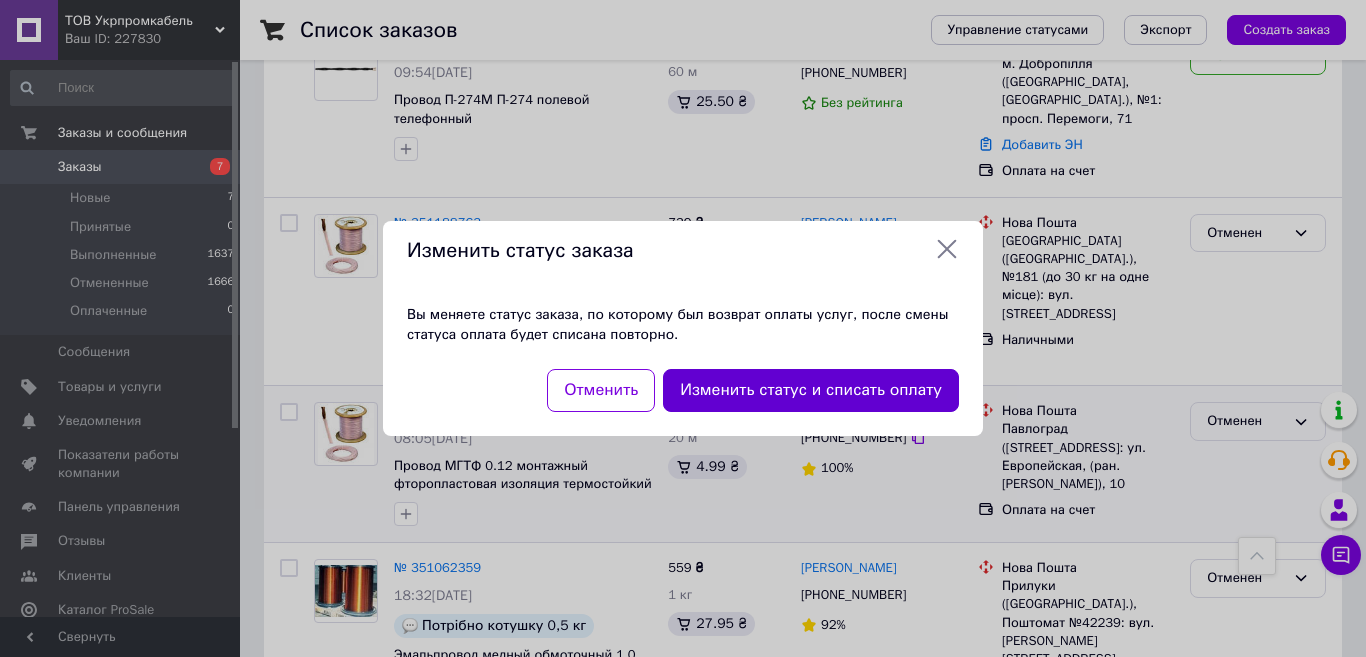 click on "Изменить статус и списать оплату" at bounding box center [811, 390] 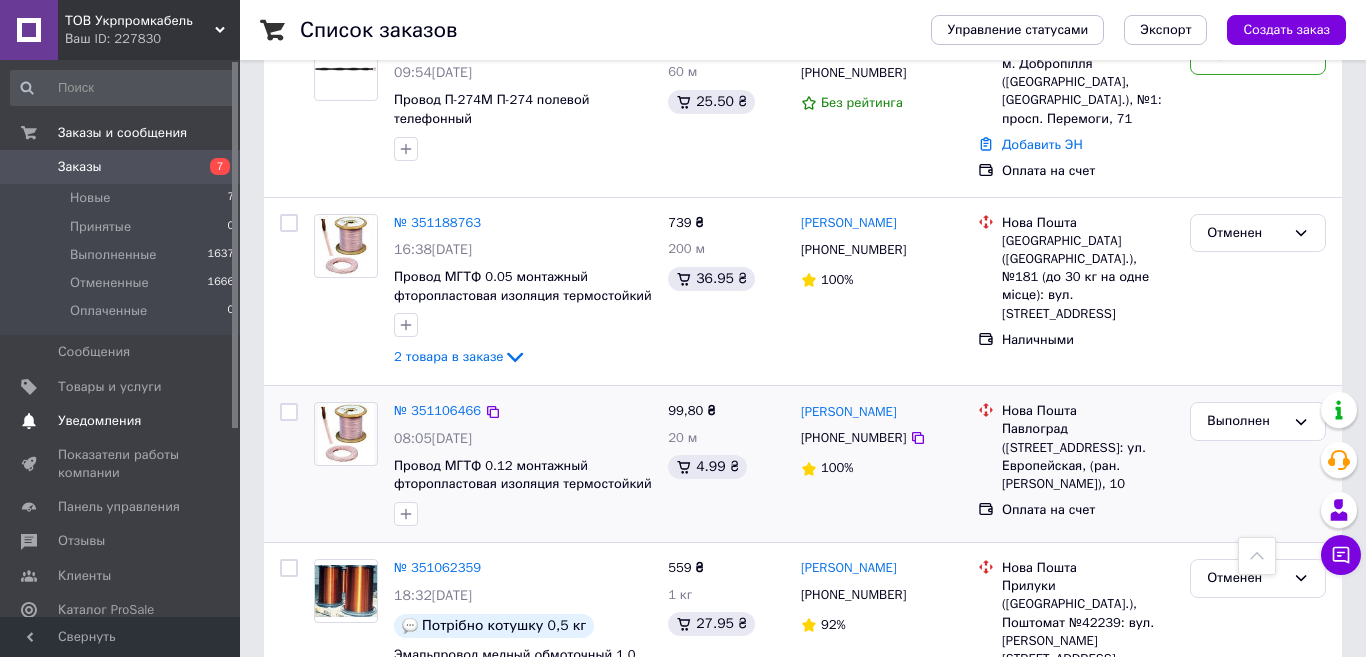 click on "Уведомления" at bounding box center (99, 421) 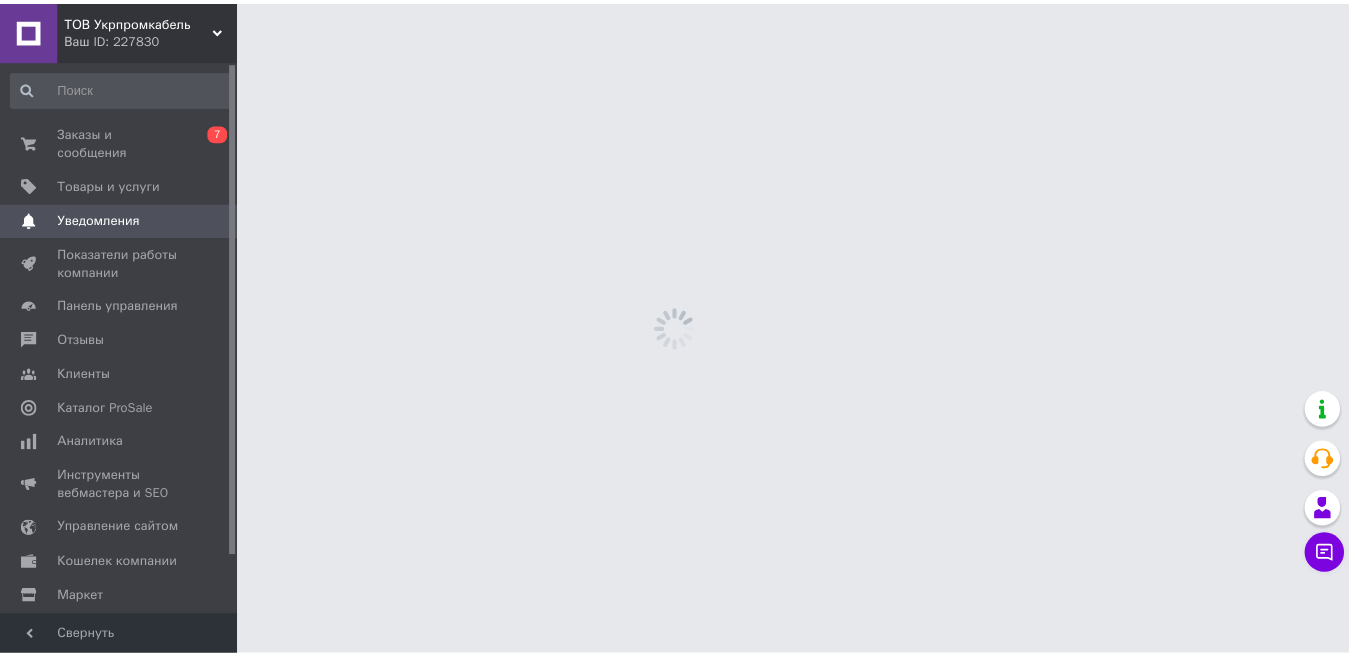 scroll, scrollTop: 0, scrollLeft: 0, axis: both 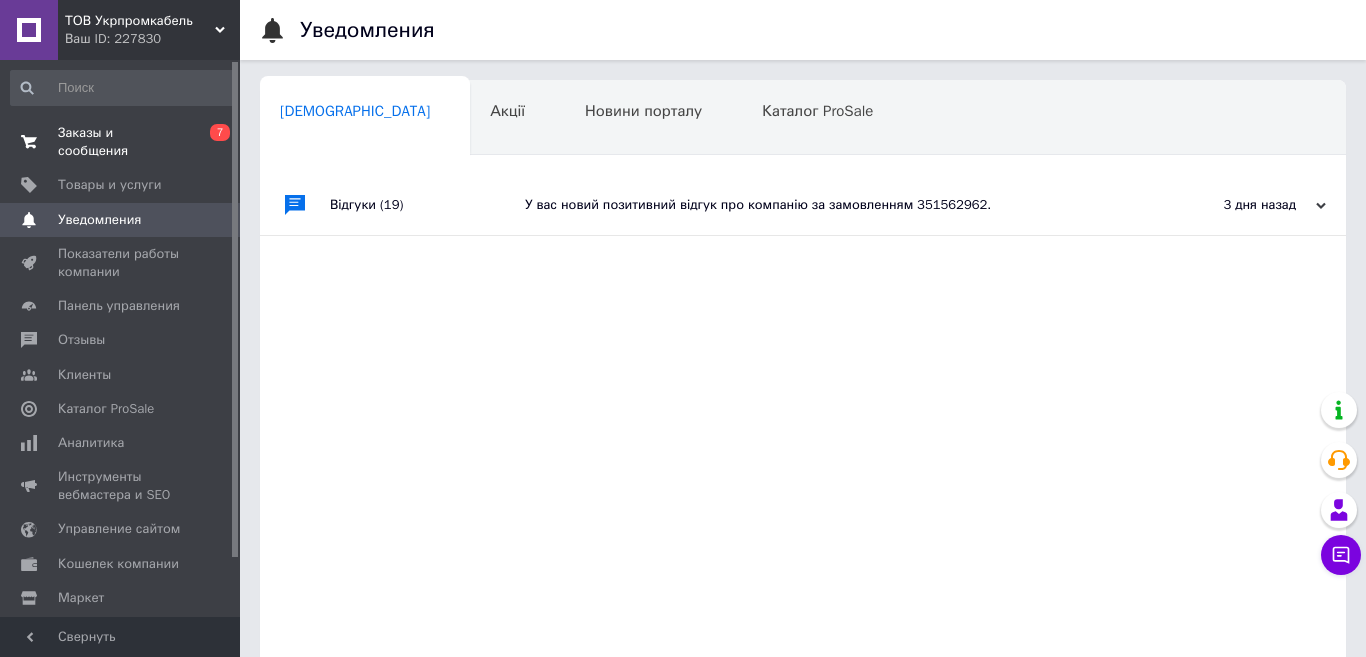 click on "Заказы и сообщения" at bounding box center (121, 142) 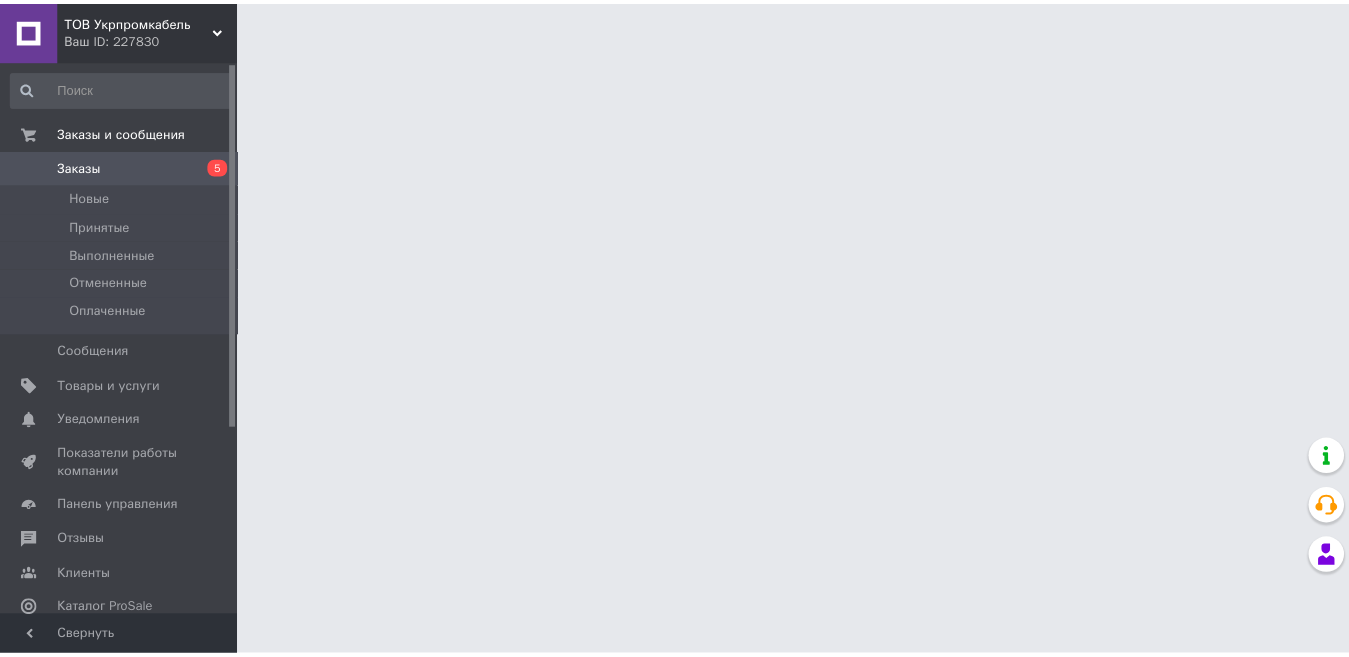 scroll, scrollTop: 0, scrollLeft: 0, axis: both 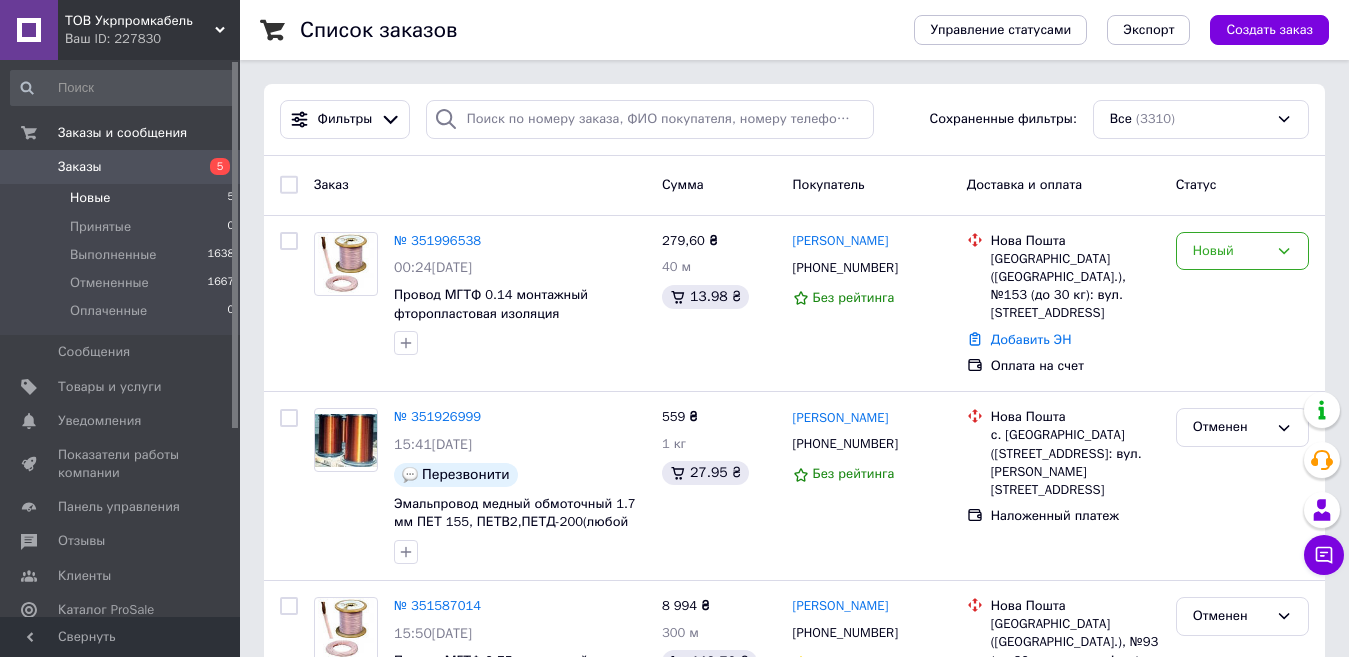 click on "Новые" at bounding box center (90, 198) 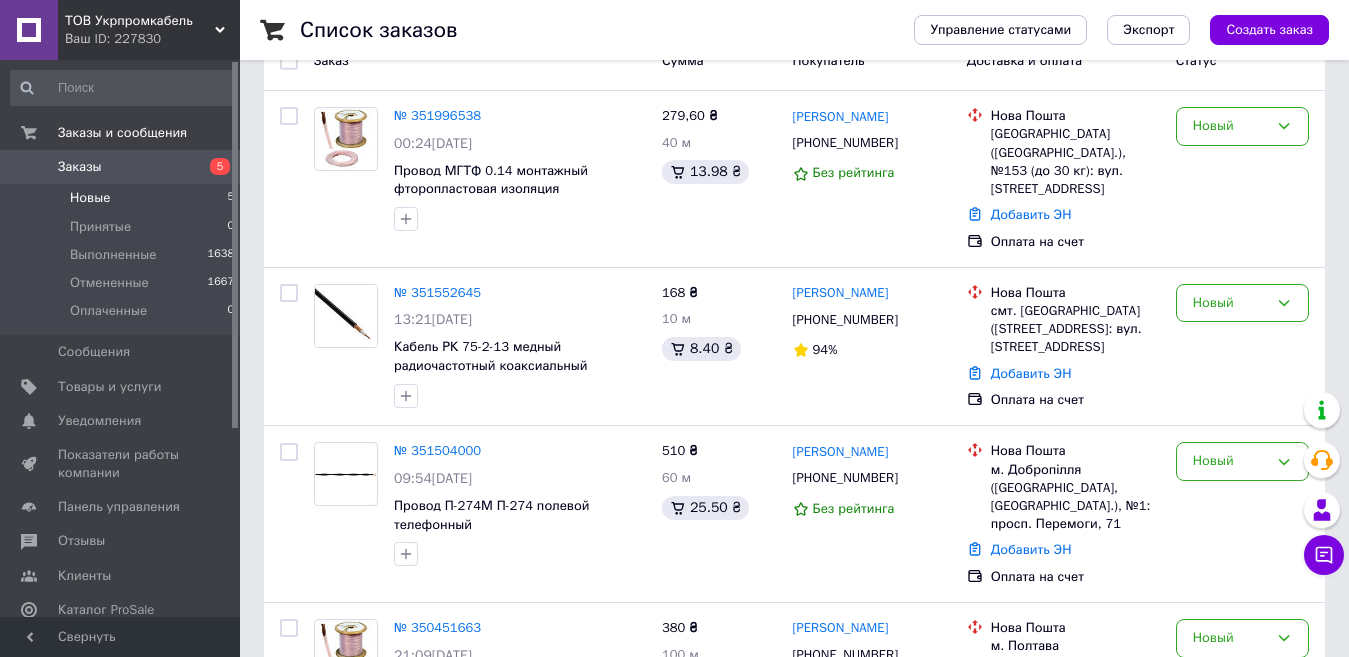 scroll, scrollTop: 287, scrollLeft: 0, axis: vertical 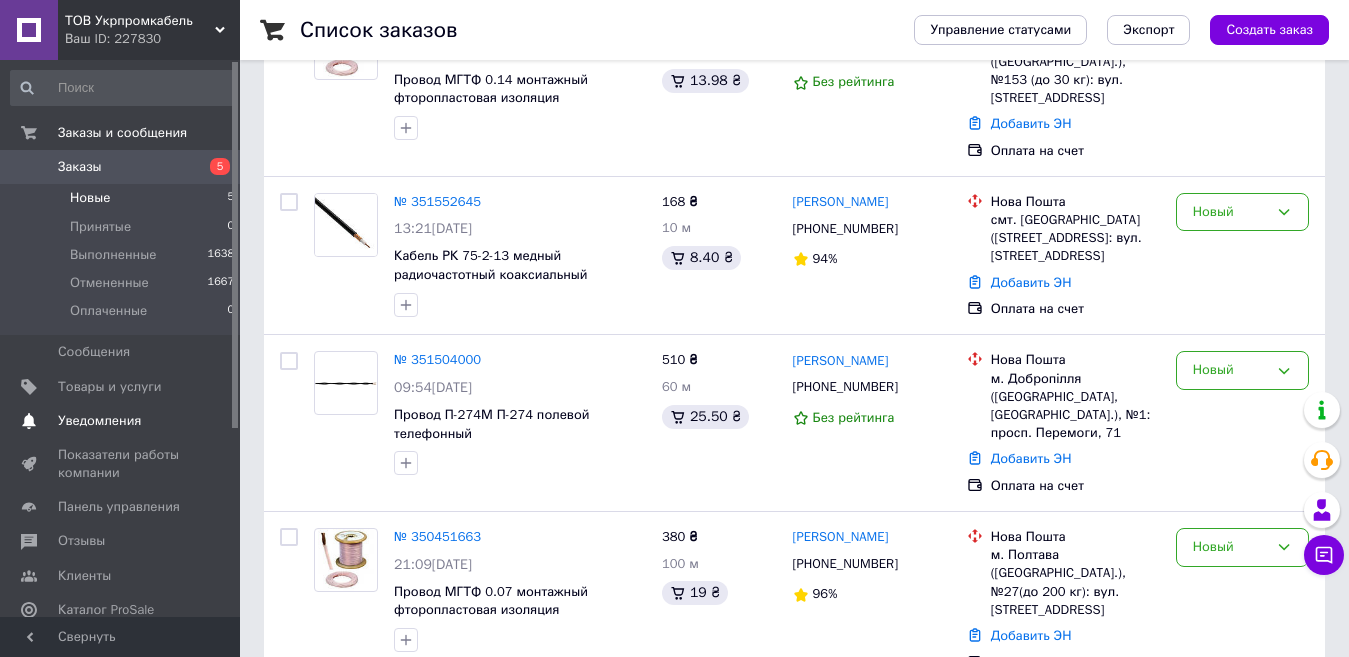 click on "Уведомления" at bounding box center [99, 421] 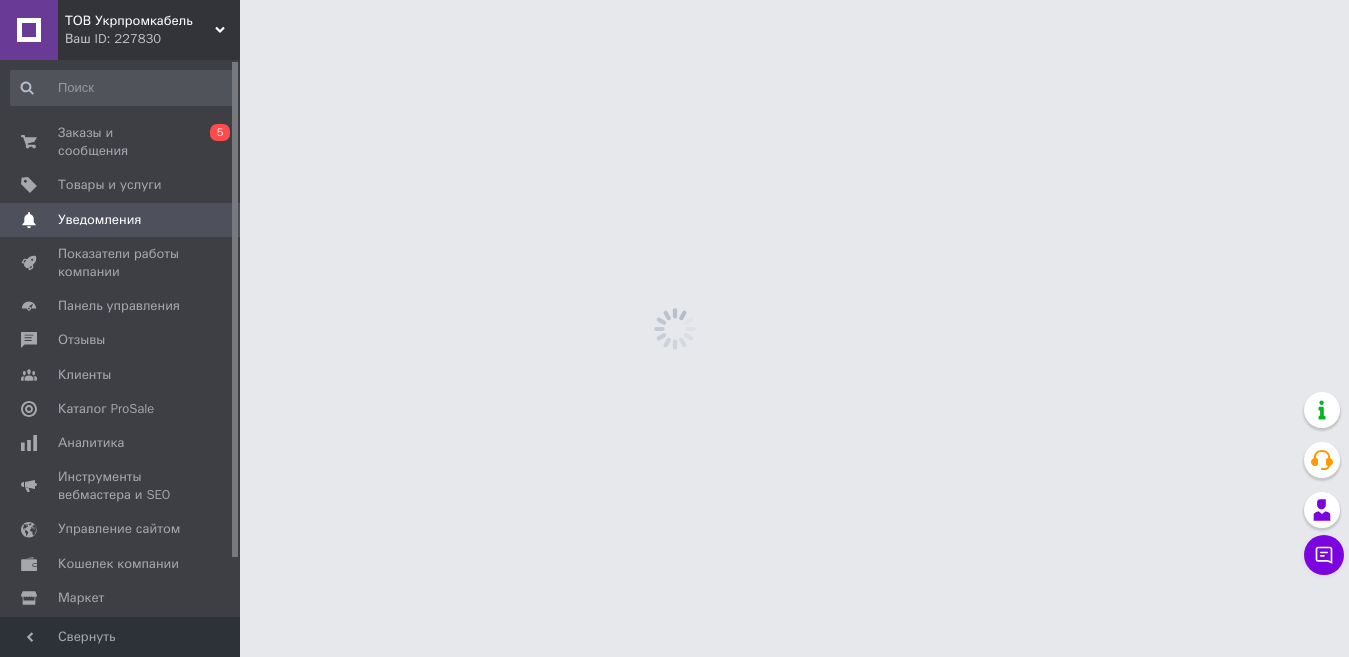 scroll, scrollTop: 0, scrollLeft: 0, axis: both 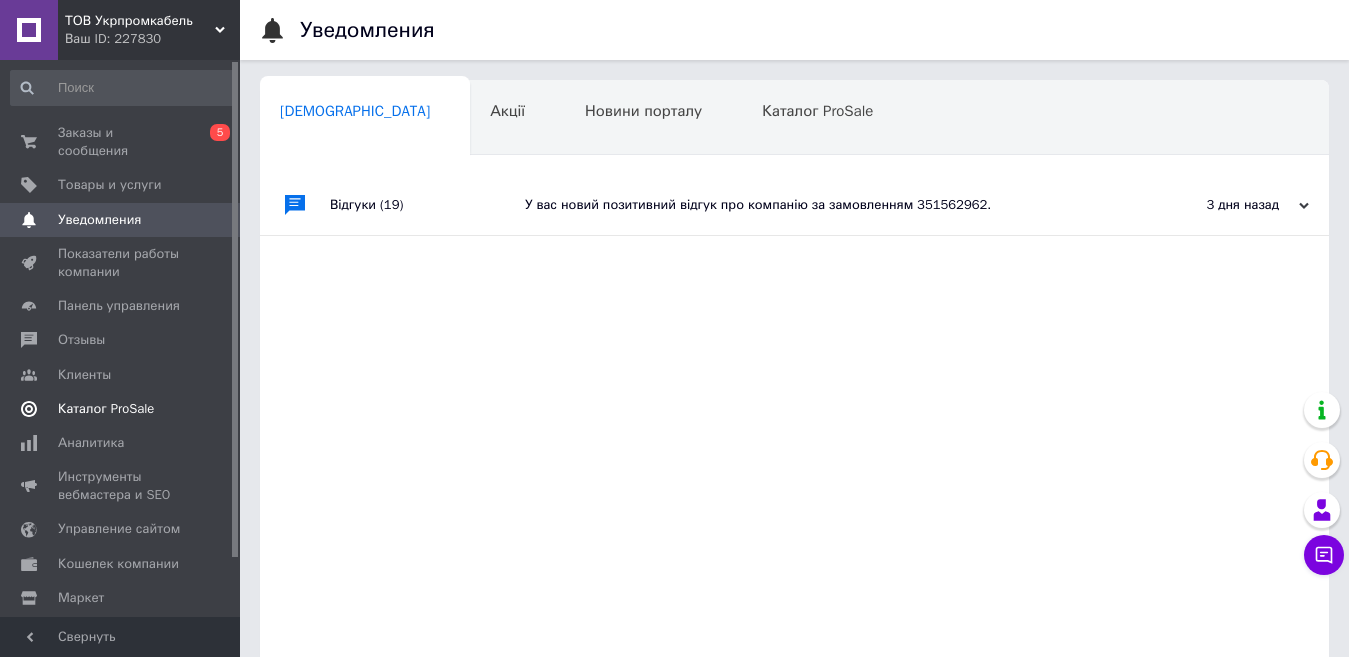 click on "Каталог ProSale" at bounding box center [106, 409] 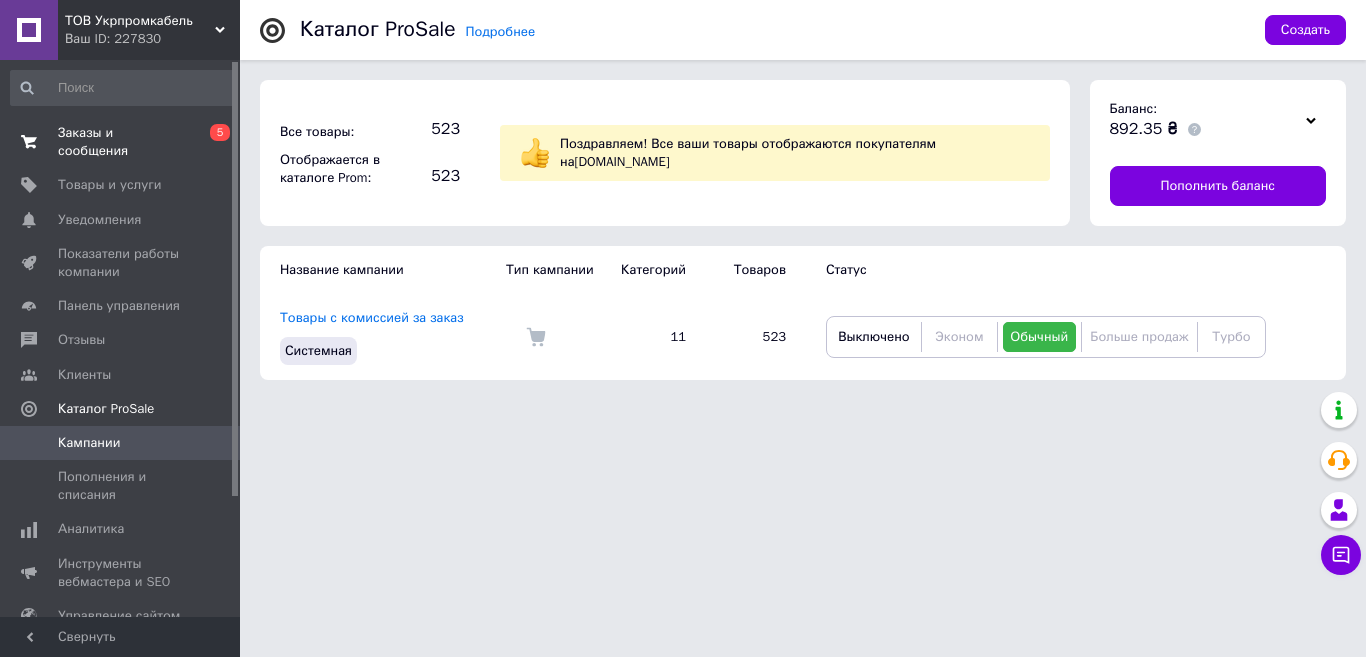 click on "Заказы и сообщения" at bounding box center (121, 142) 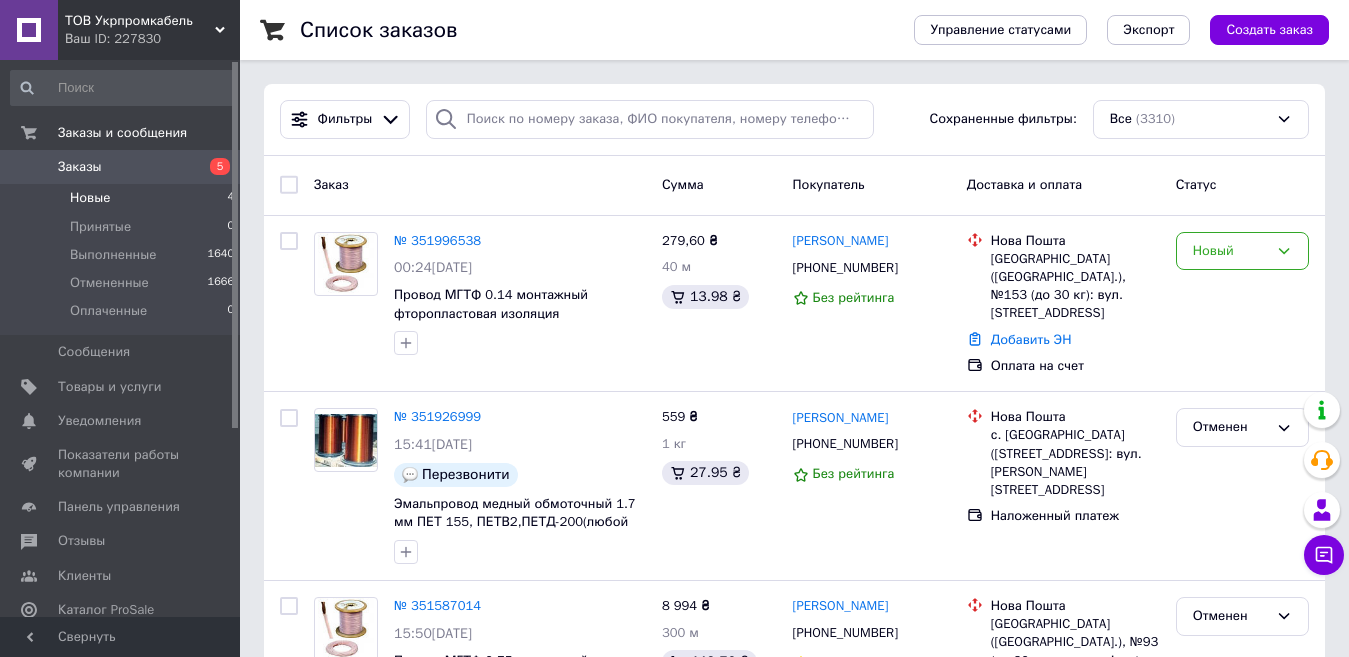 click on "Новые" at bounding box center [90, 198] 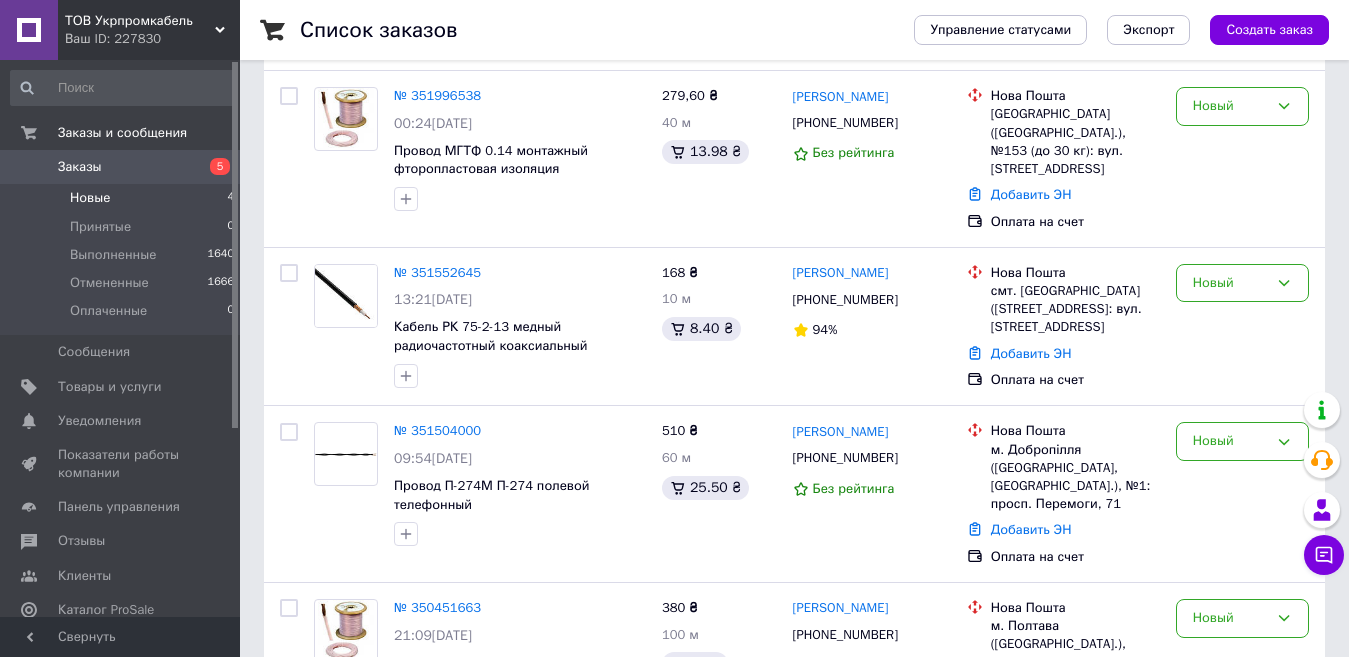 scroll, scrollTop: 197, scrollLeft: 0, axis: vertical 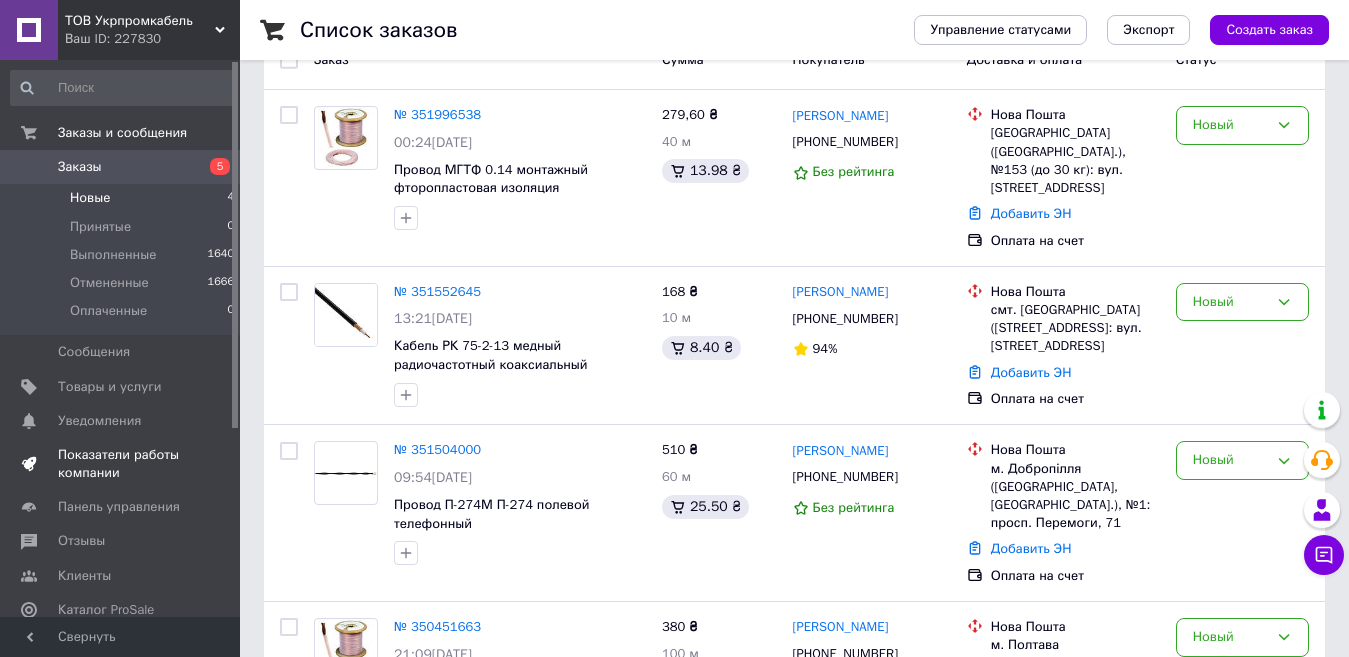 click on "Показатели работы компании" at bounding box center (121, 464) 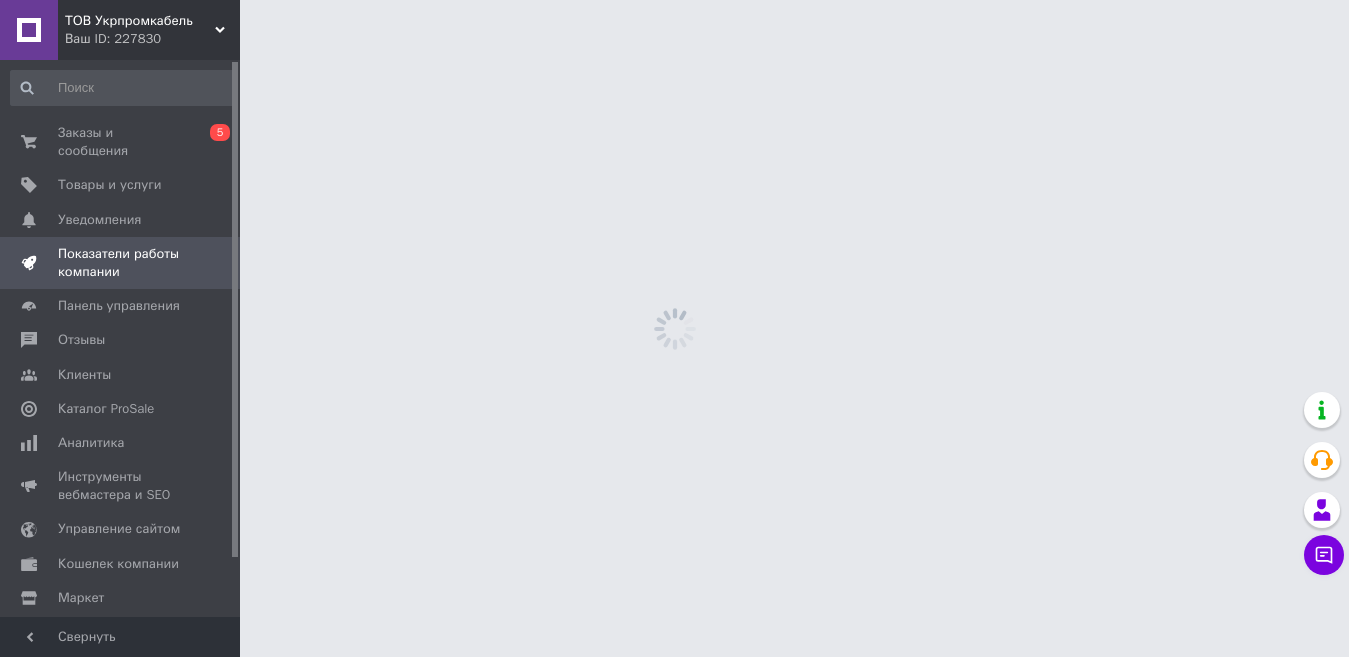 scroll, scrollTop: 0, scrollLeft: 0, axis: both 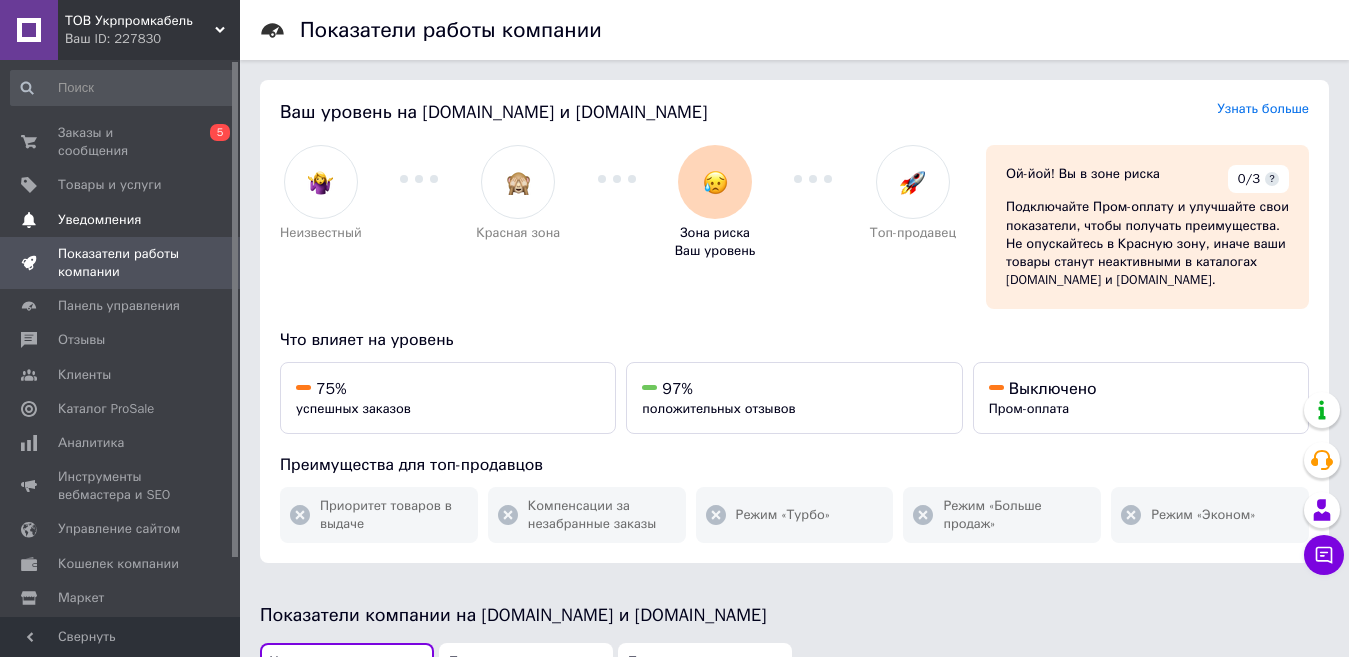 click on "Уведомления" at bounding box center [99, 220] 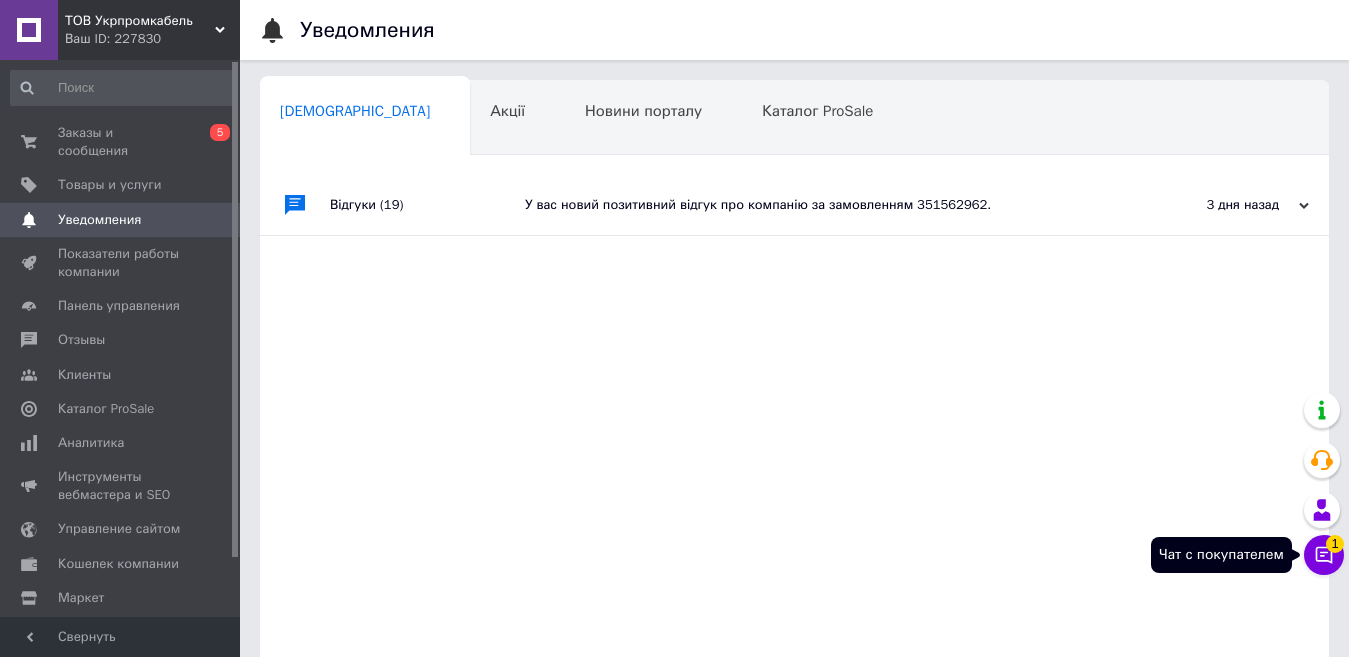 click 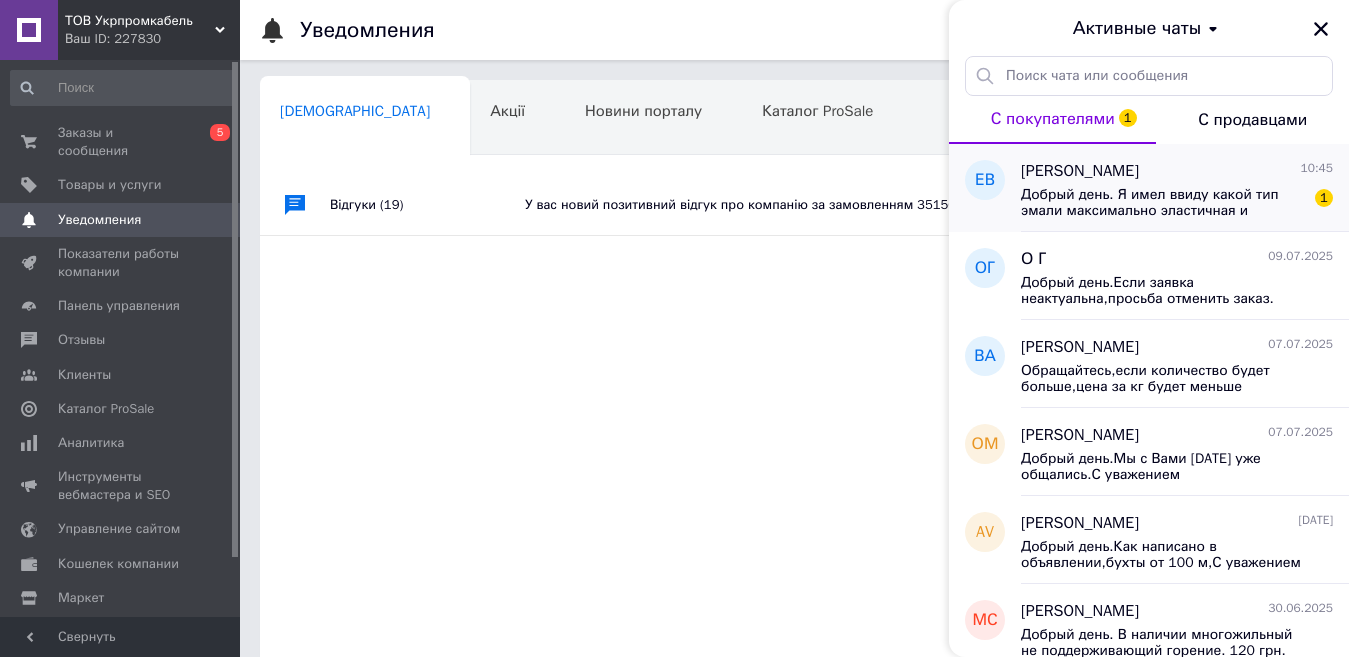 click on "Добрый день.
Я имел ввиду какой тип эмали максимально эластичная и прочная, что бы при скручивании и растажении она не лопалась и не трескалась, а не прочность самого провода на разрыв." at bounding box center (1163, 203) 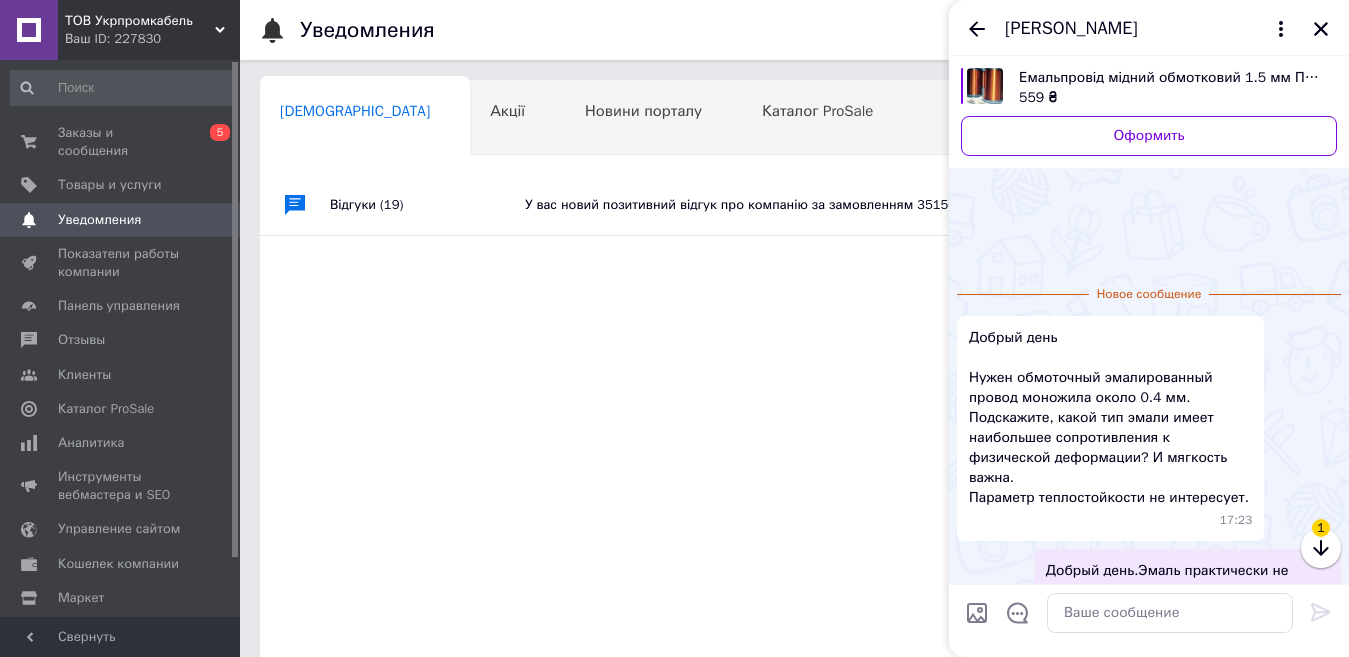 scroll, scrollTop: 115, scrollLeft: 0, axis: vertical 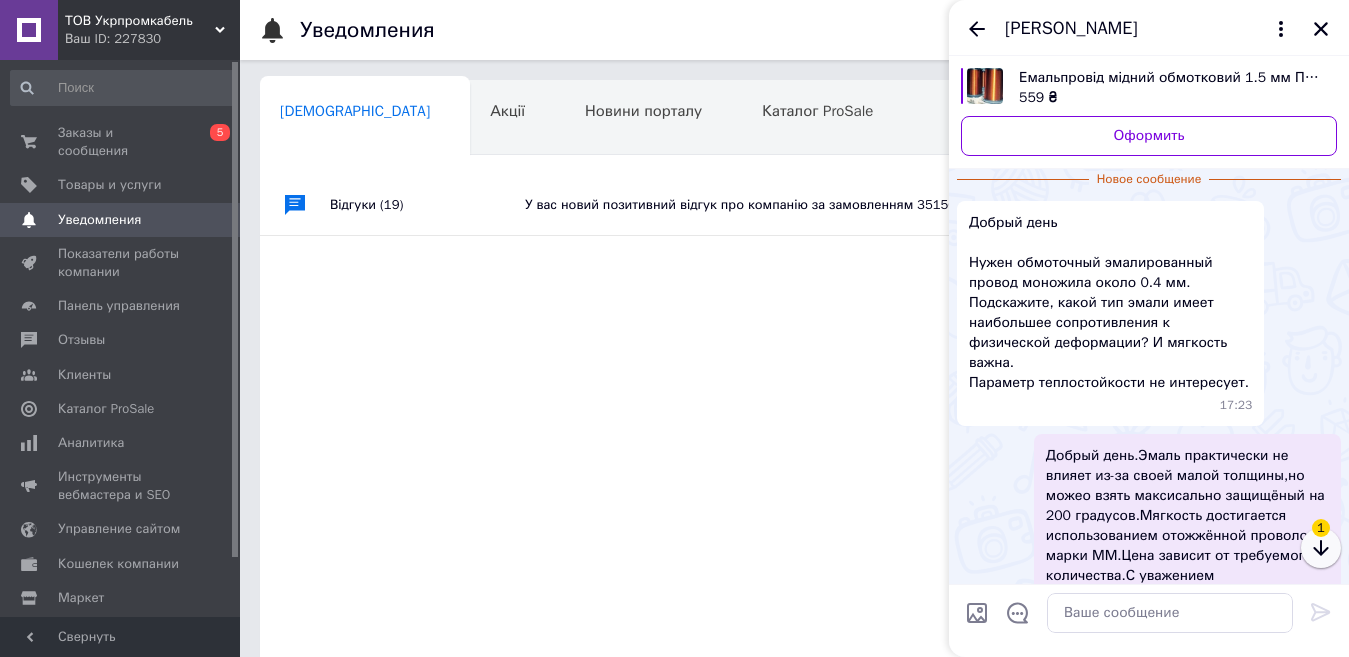 click 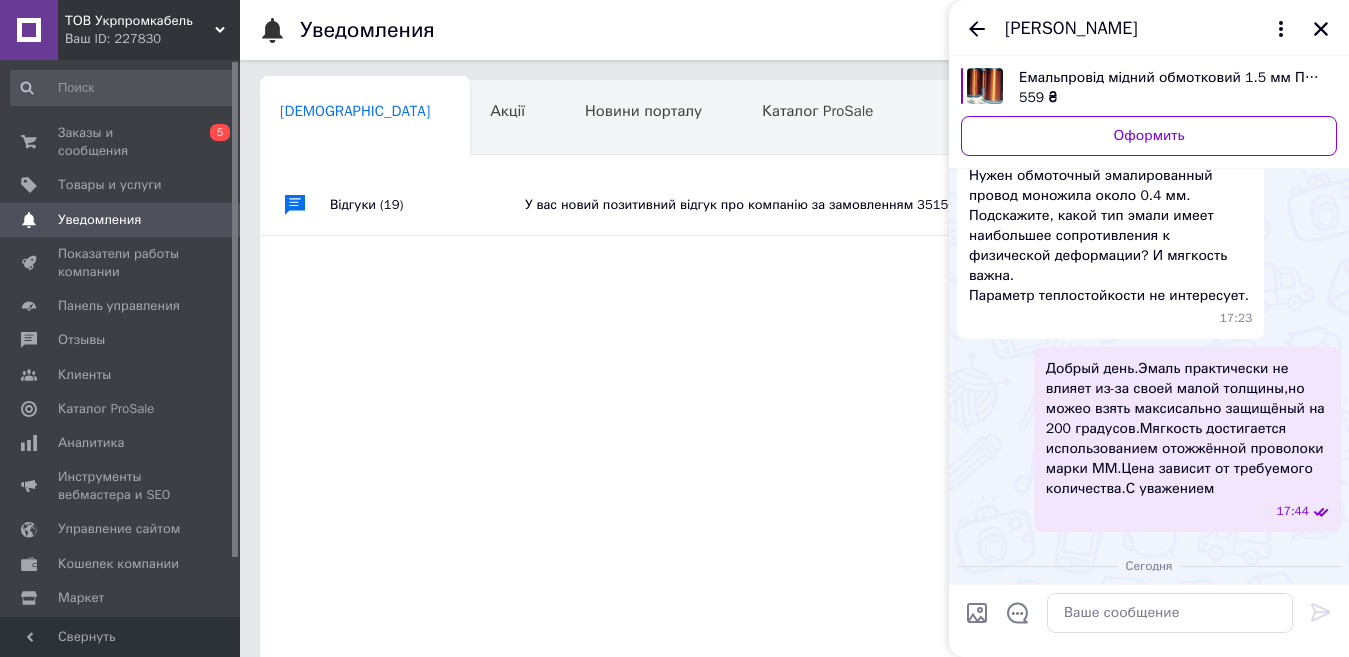 scroll, scrollTop: 328, scrollLeft: 0, axis: vertical 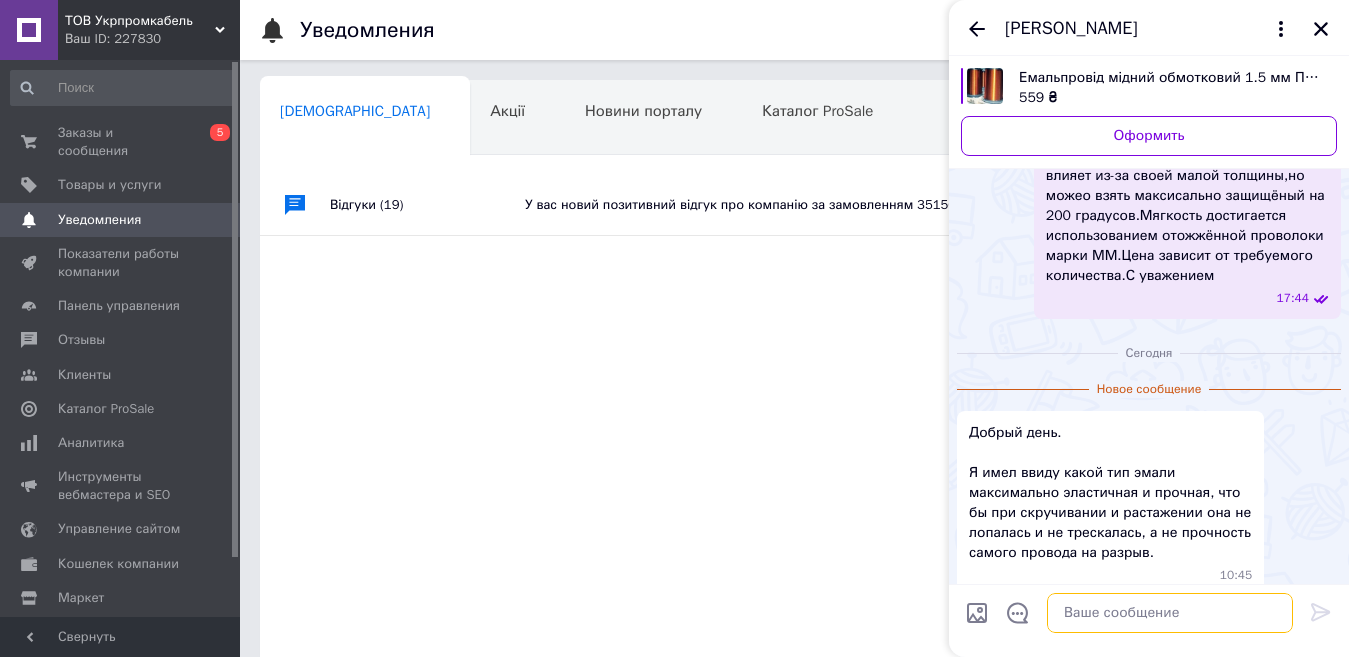 click at bounding box center (1170, 613) 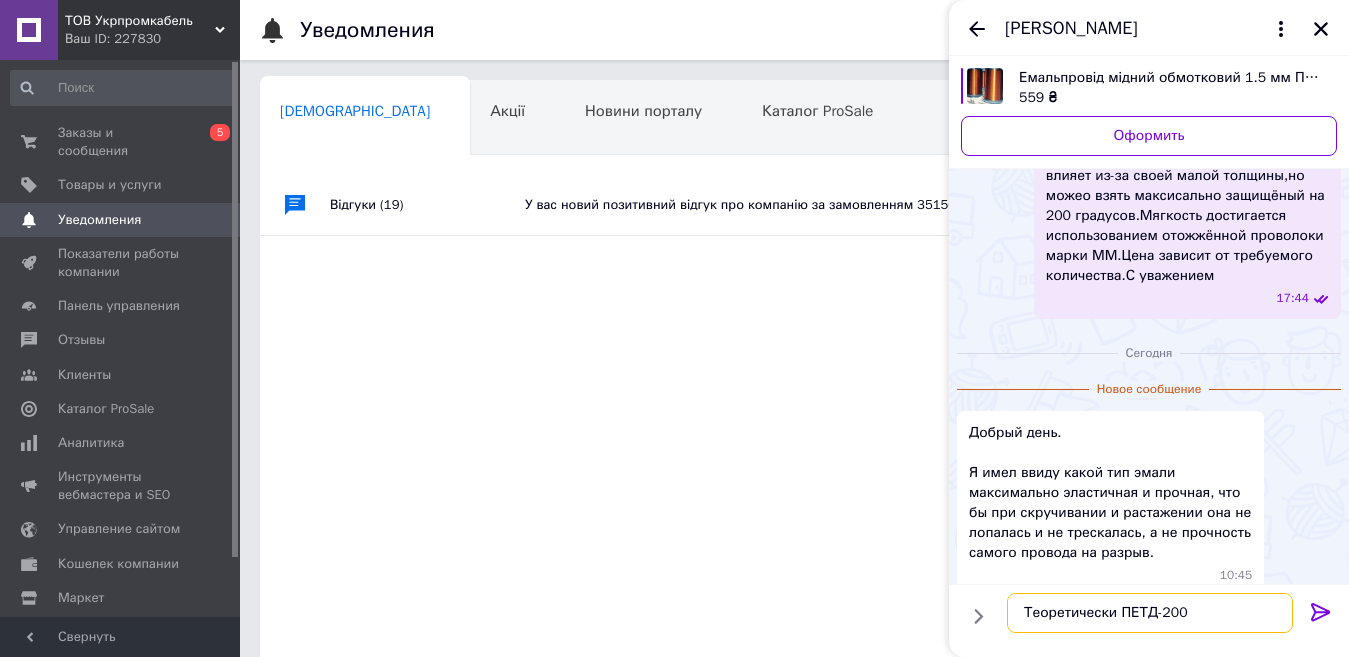 click on "Теоретически ПЕТД-200" at bounding box center [1150, 613] 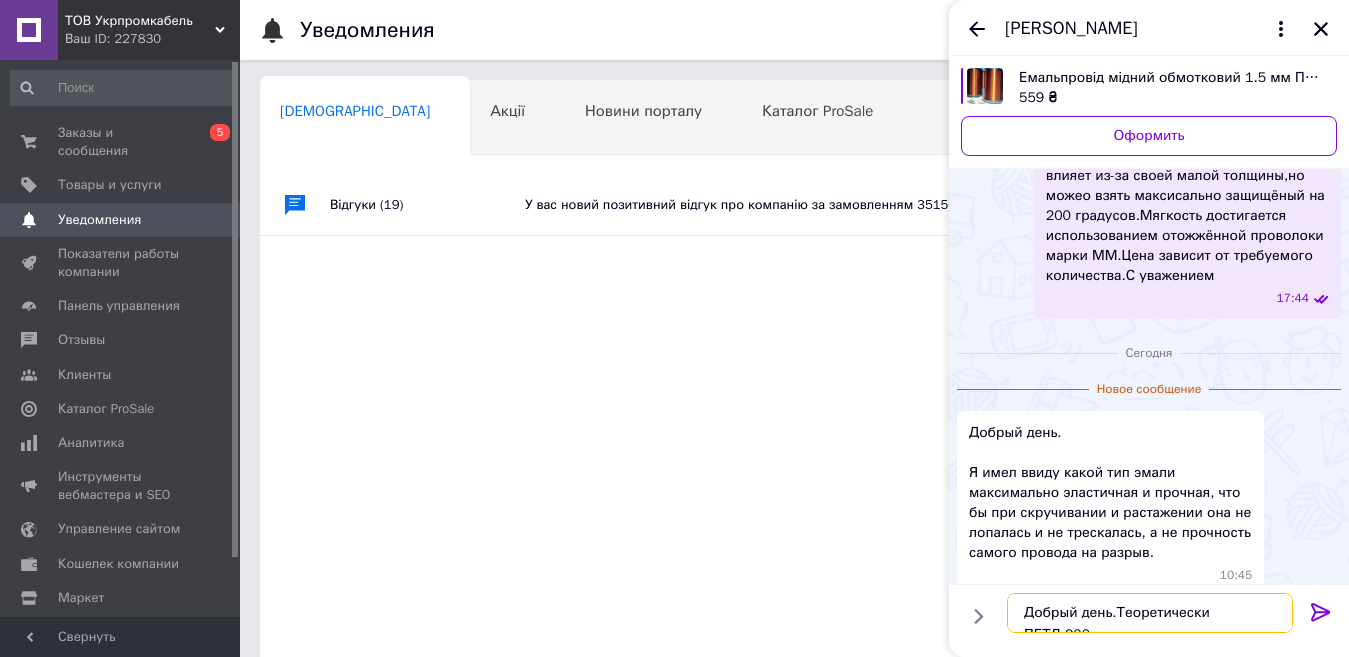click on "Добрый день.Теоретически ПЕТД-200" at bounding box center [1150, 613] 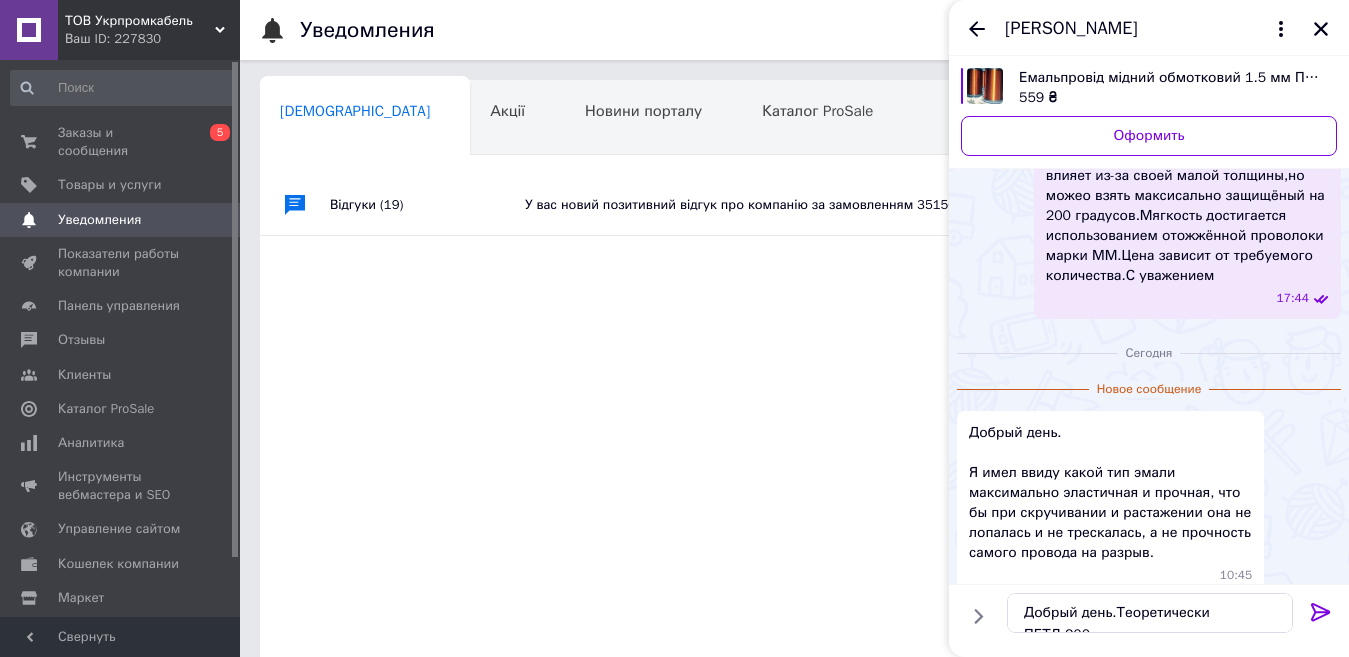 click 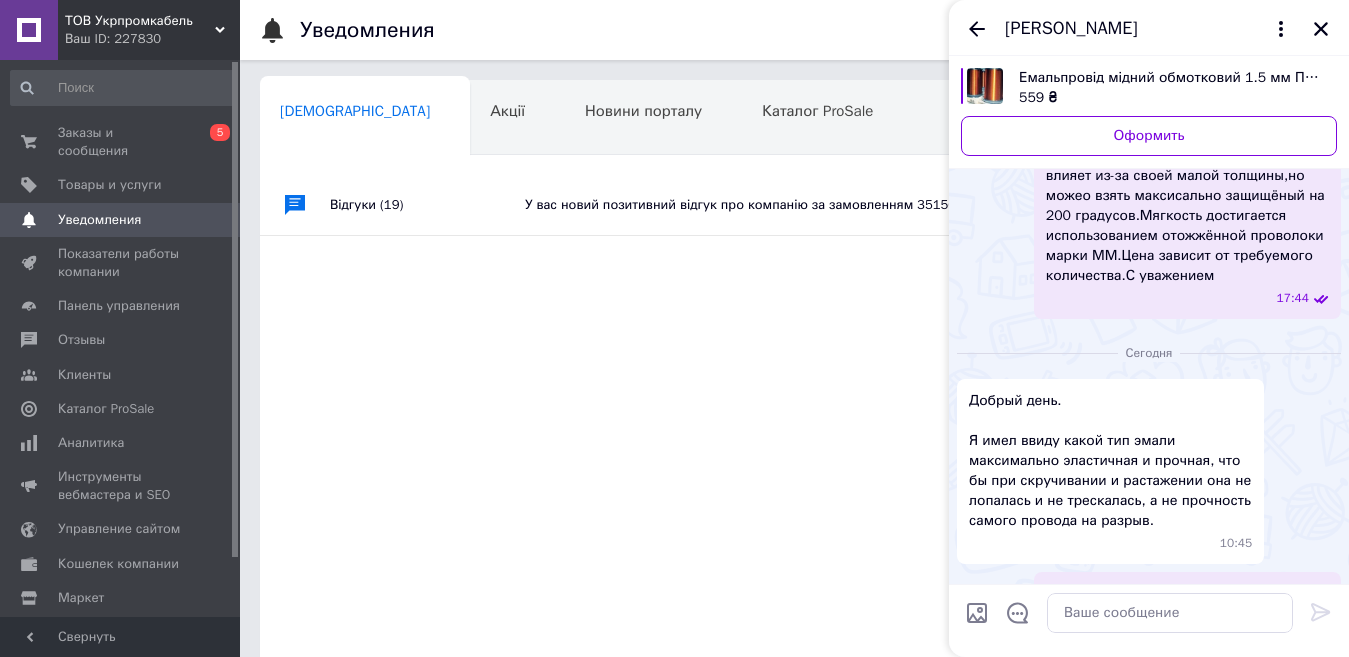 scroll, scrollTop: 370, scrollLeft: 0, axis: vertical 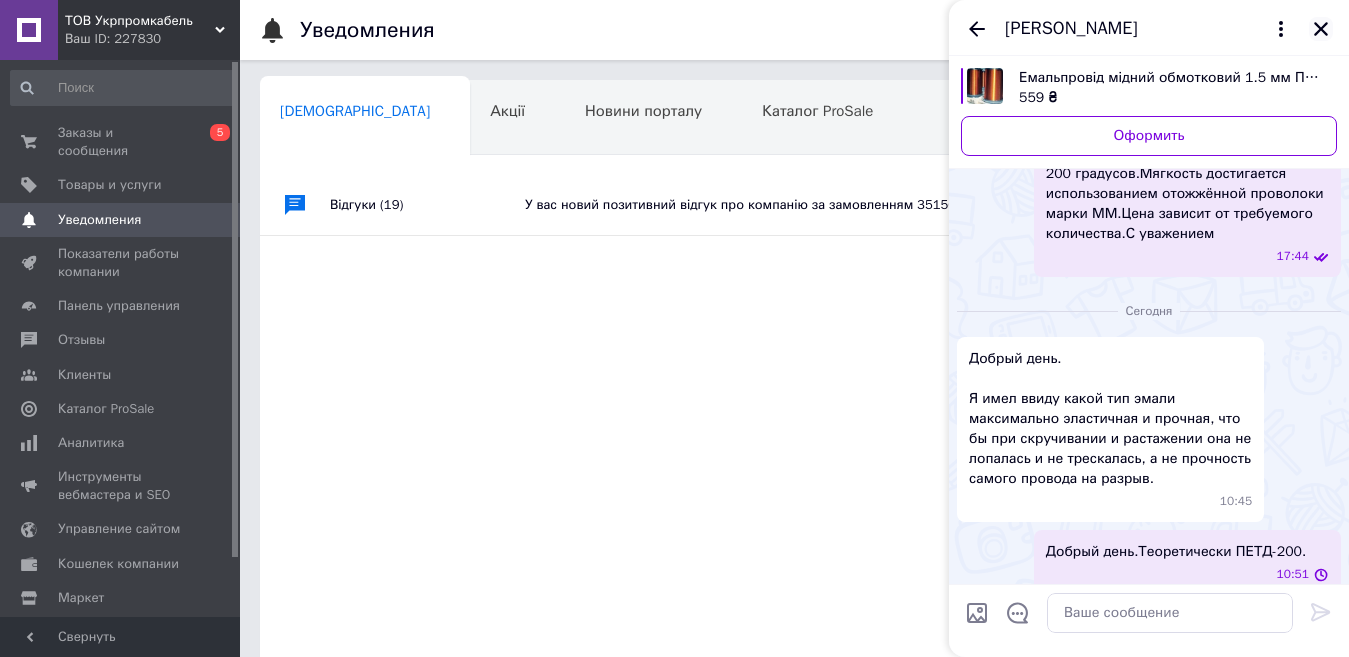 click 